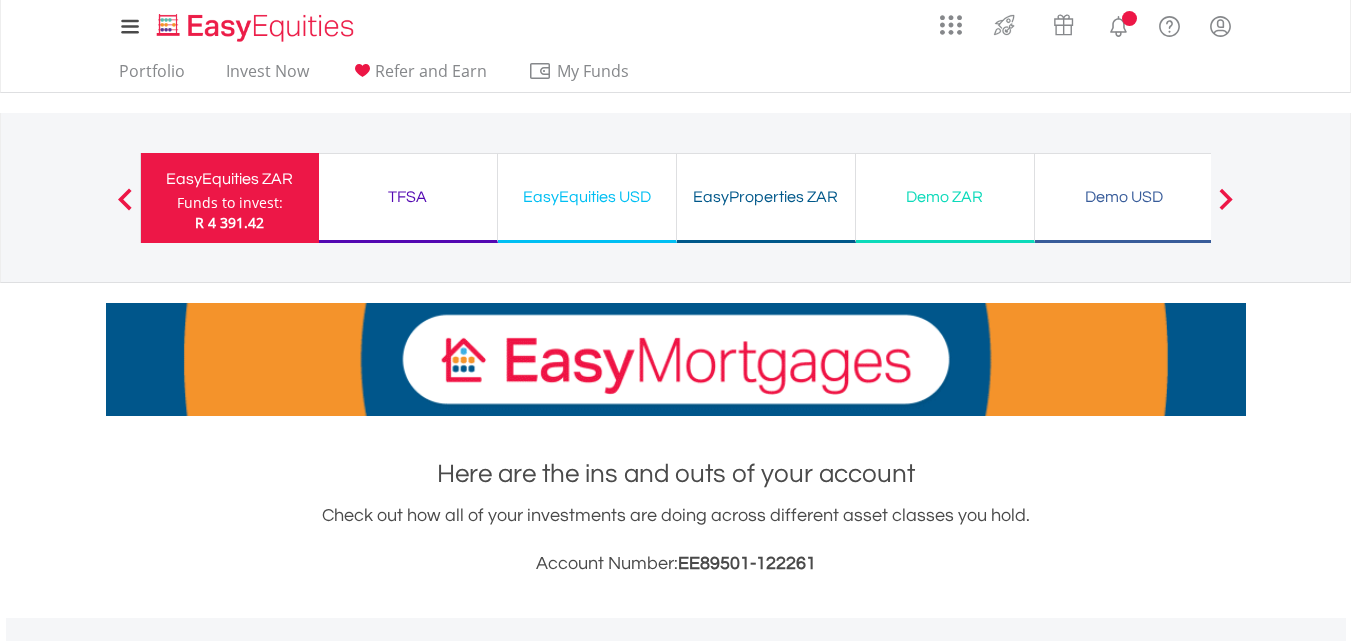 scroll, scrollTop: 300, scrollLeft: 0, axis: vertical 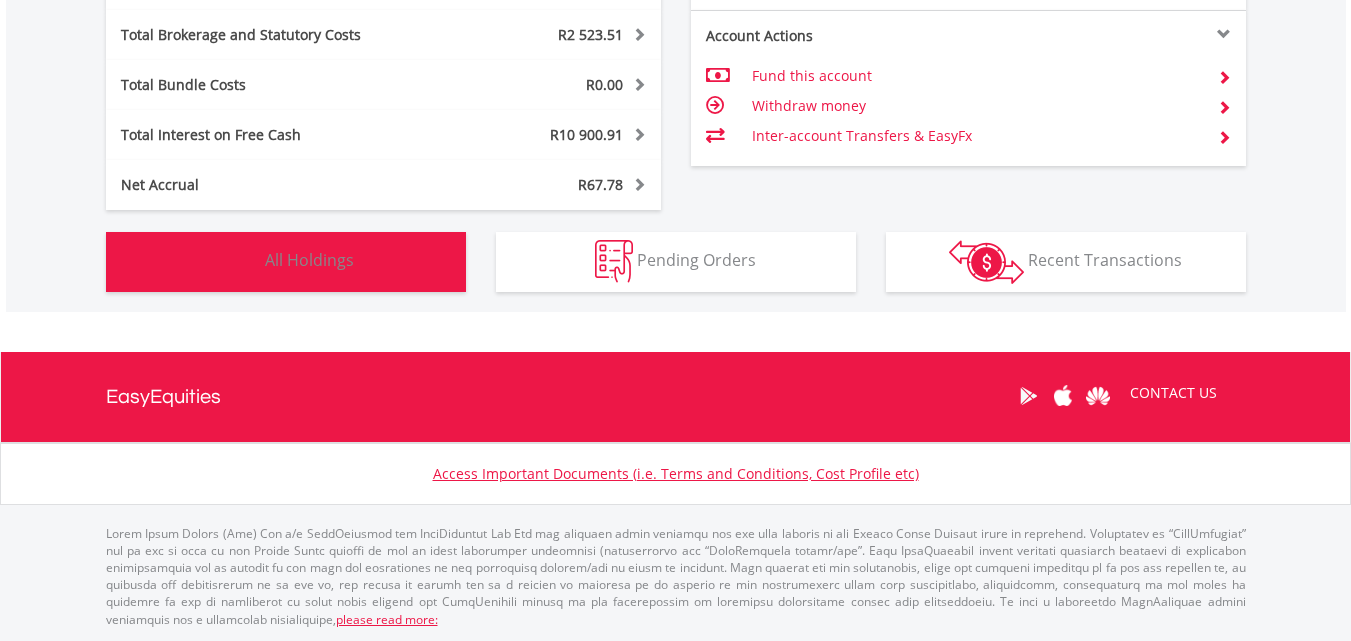 click on "Holdings
All Holdings" at bounding box center (286, 262) 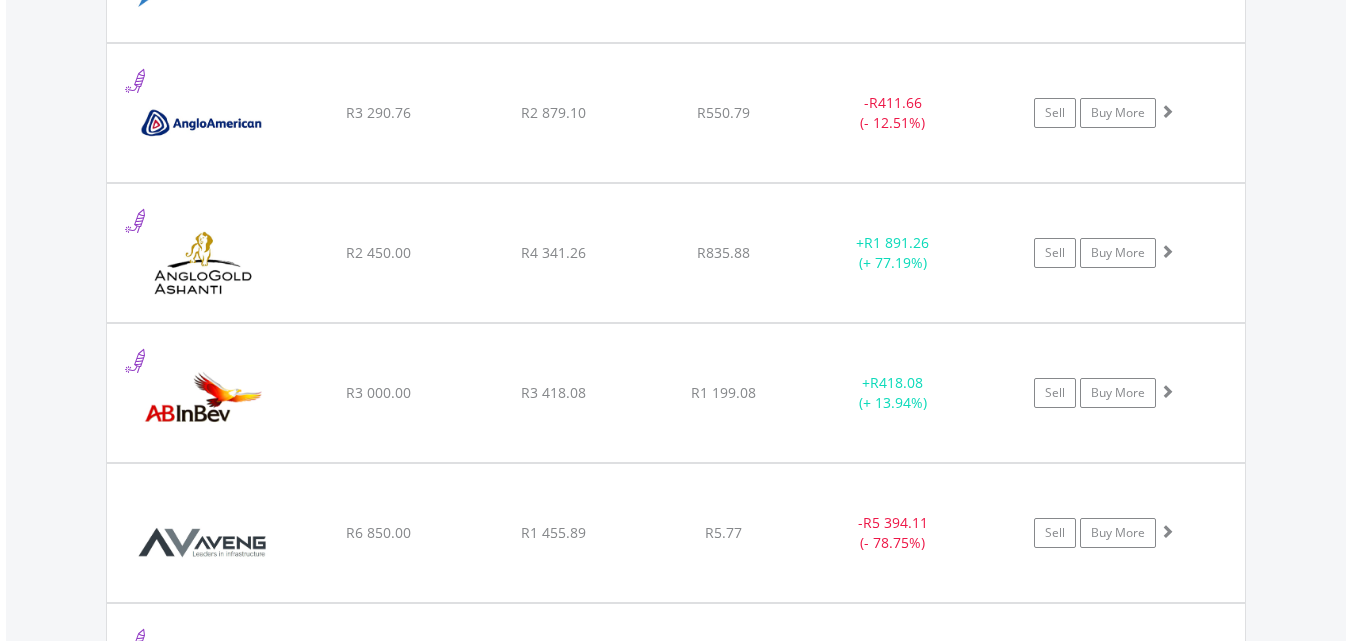 scroll, scrollTop: 2283, scrollLeft: 0, axis: vertical 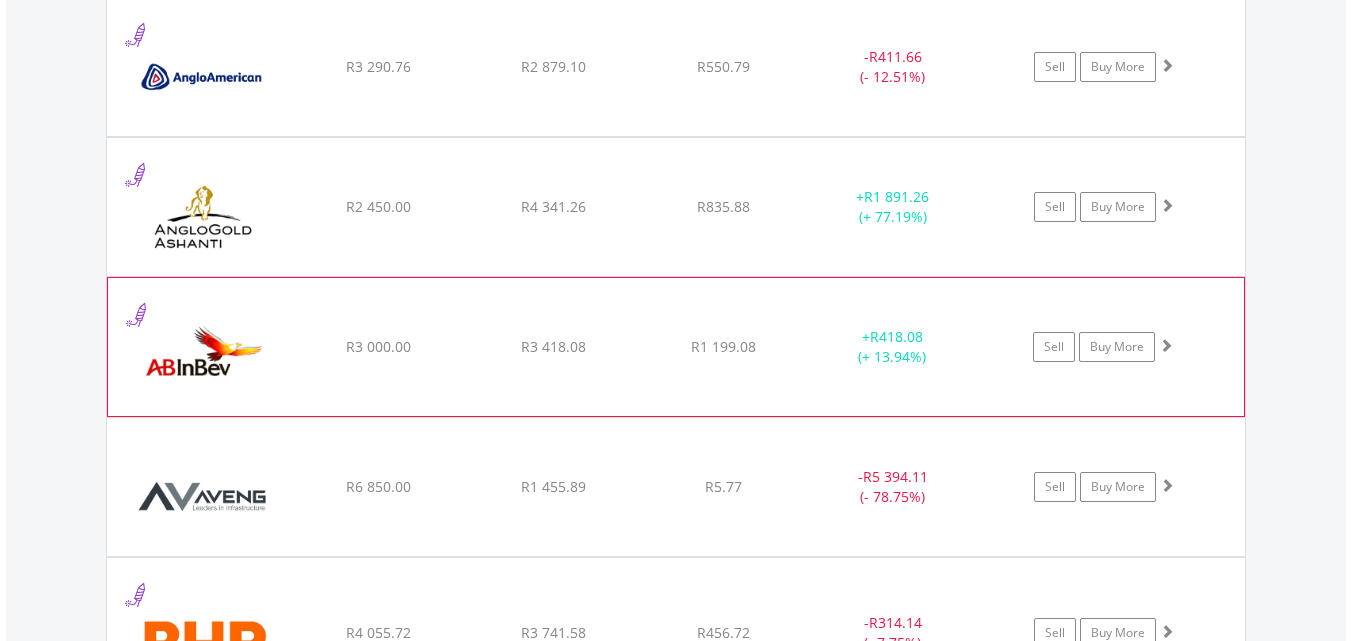 click at bounding box center (204, 357) 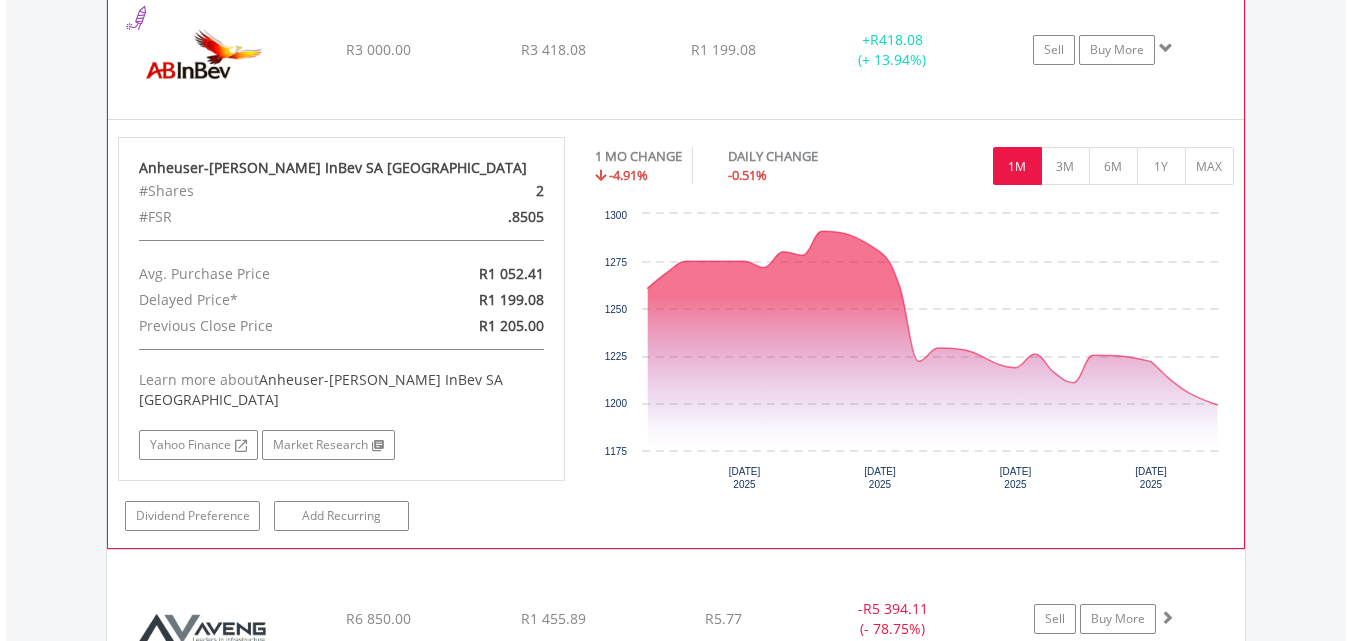 scroll, scrollTop: 2583, scrollLeft: 0, axis: vertical 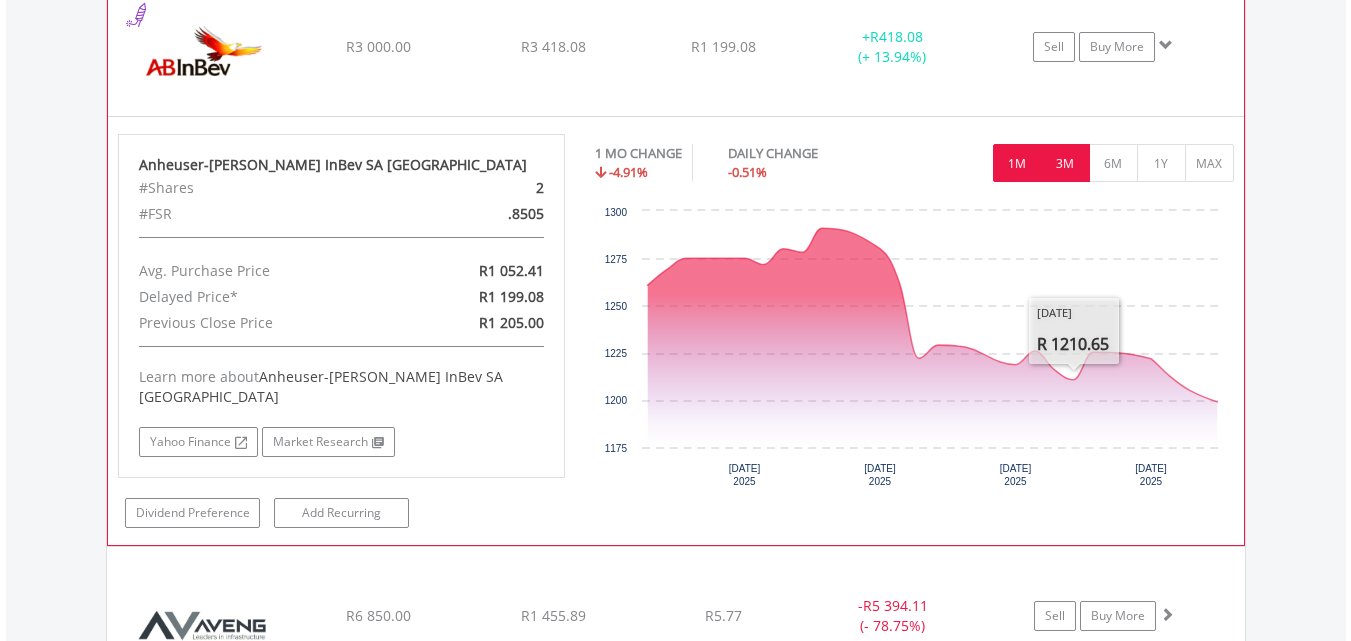 click on "3M" at bounding box center [1065, 163] 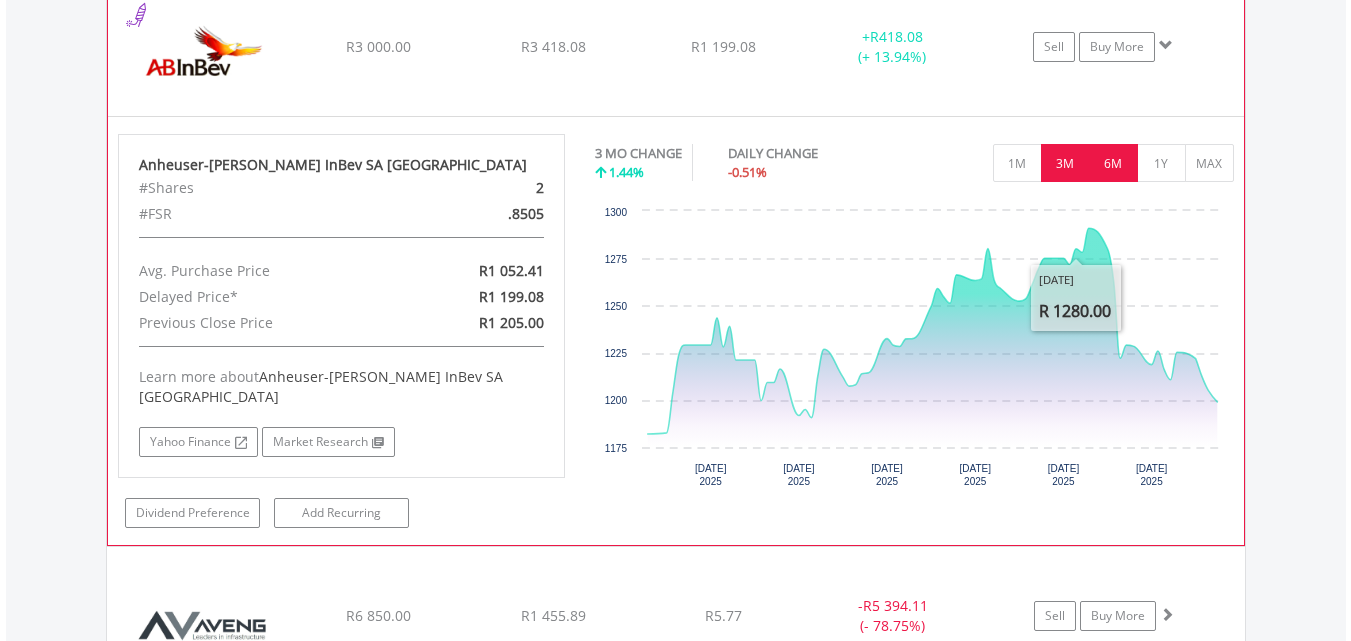 click on "6M" at bounding box center [1113, 163] 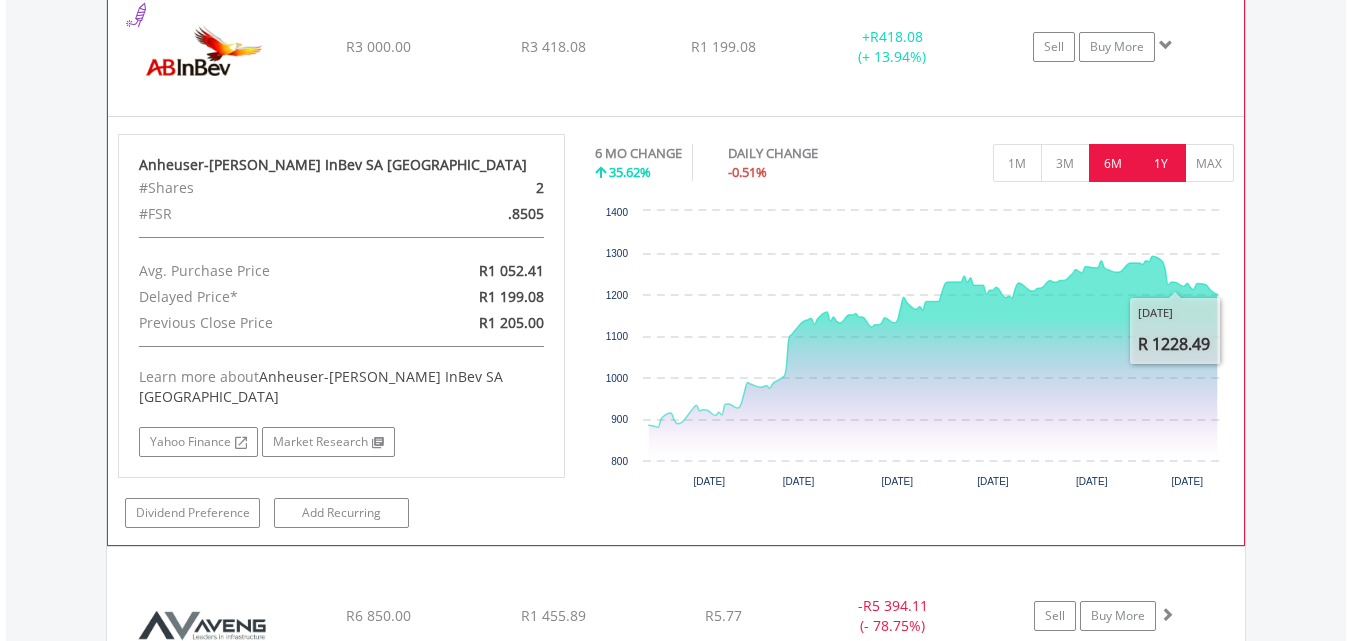 click on "1Y" at bounding box center [1161, 163] 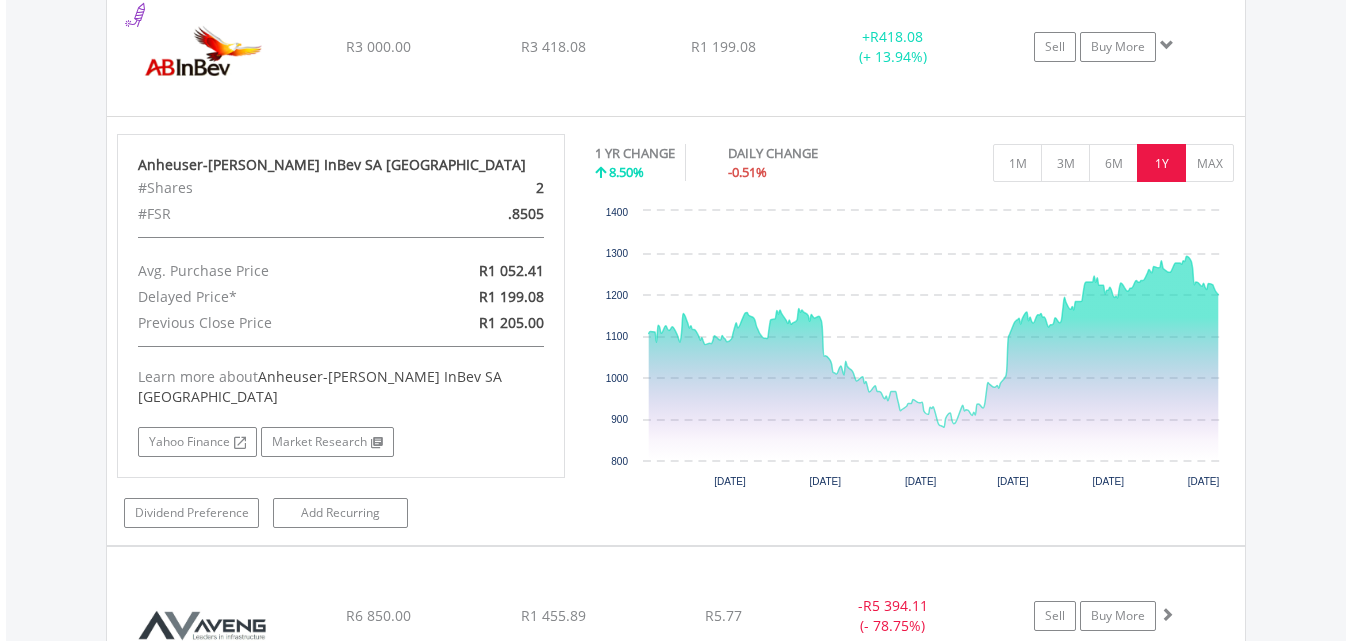 click on "Value View
Share View
DIY Shares
HOLDING
PURCHASE VALUE
CURRENT VALUE
CURRENT PRICE
PROFIT/LOSS
﻿
Advtech Limited
R2 300.00
R2 499.73
R32.37
+  R199.73 (+ 8.68%)
Buy More" at bounding box center (676, 2145) 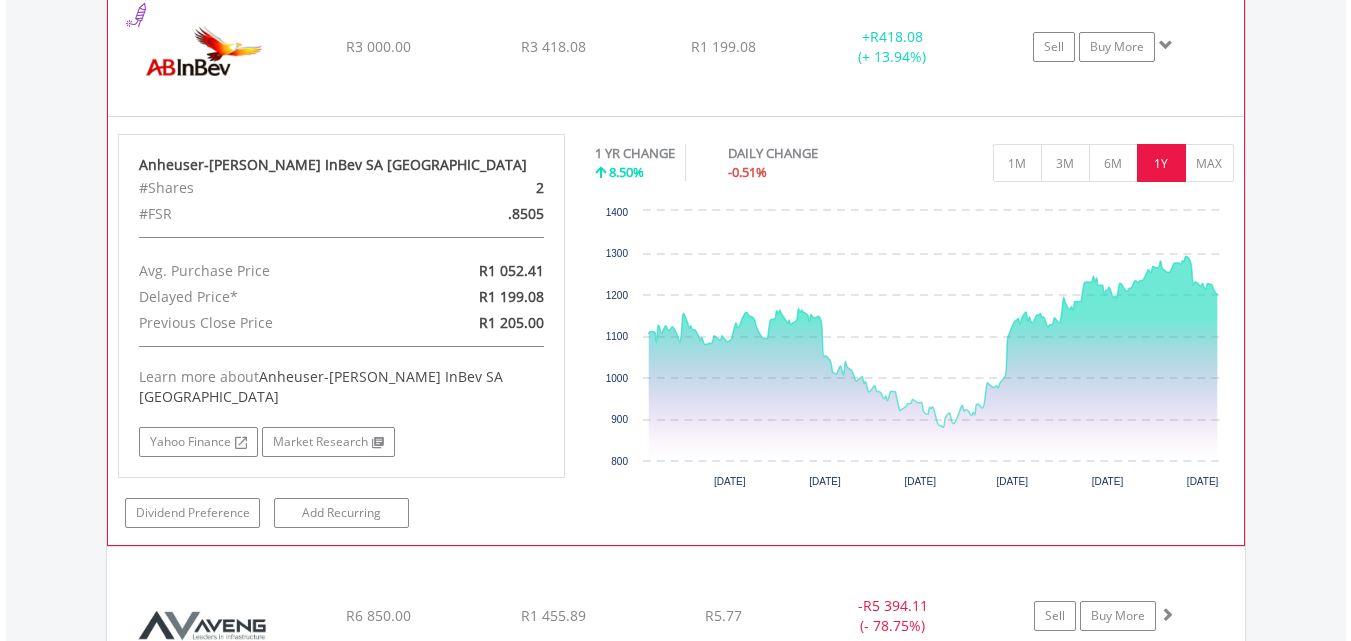 click at bounding box center (204, 57) 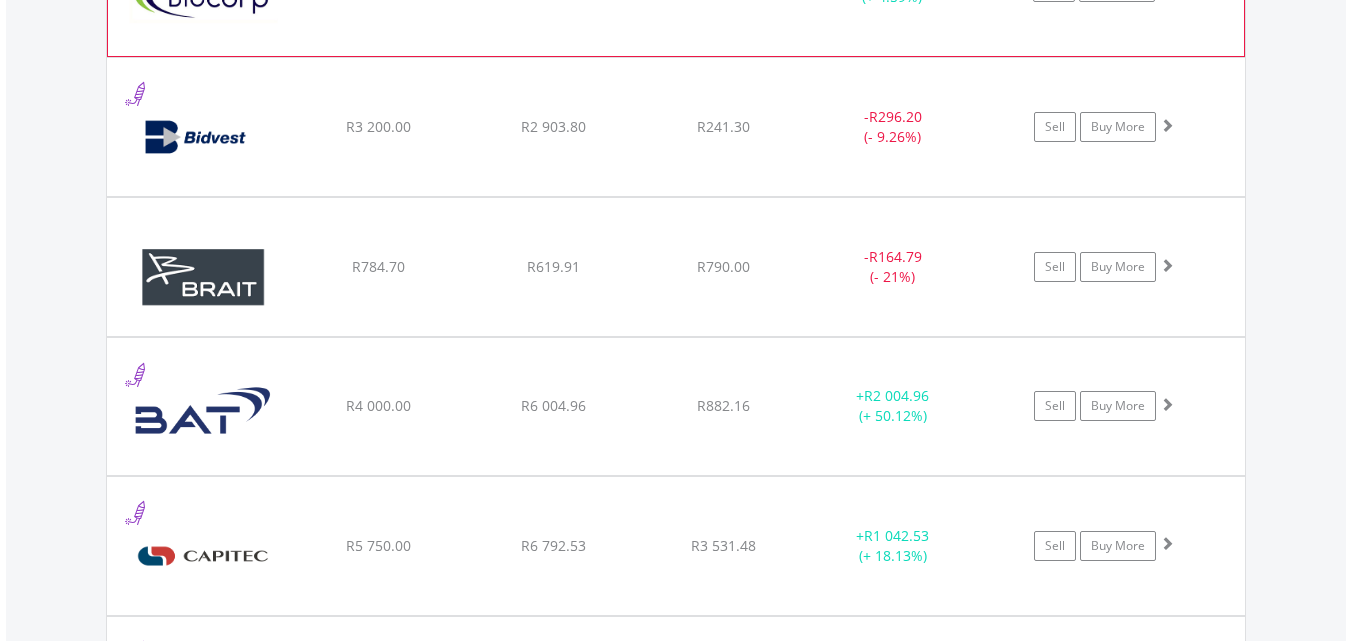 scroll, scrollTop: 3083, scrollLeft: 0, axis: vertical 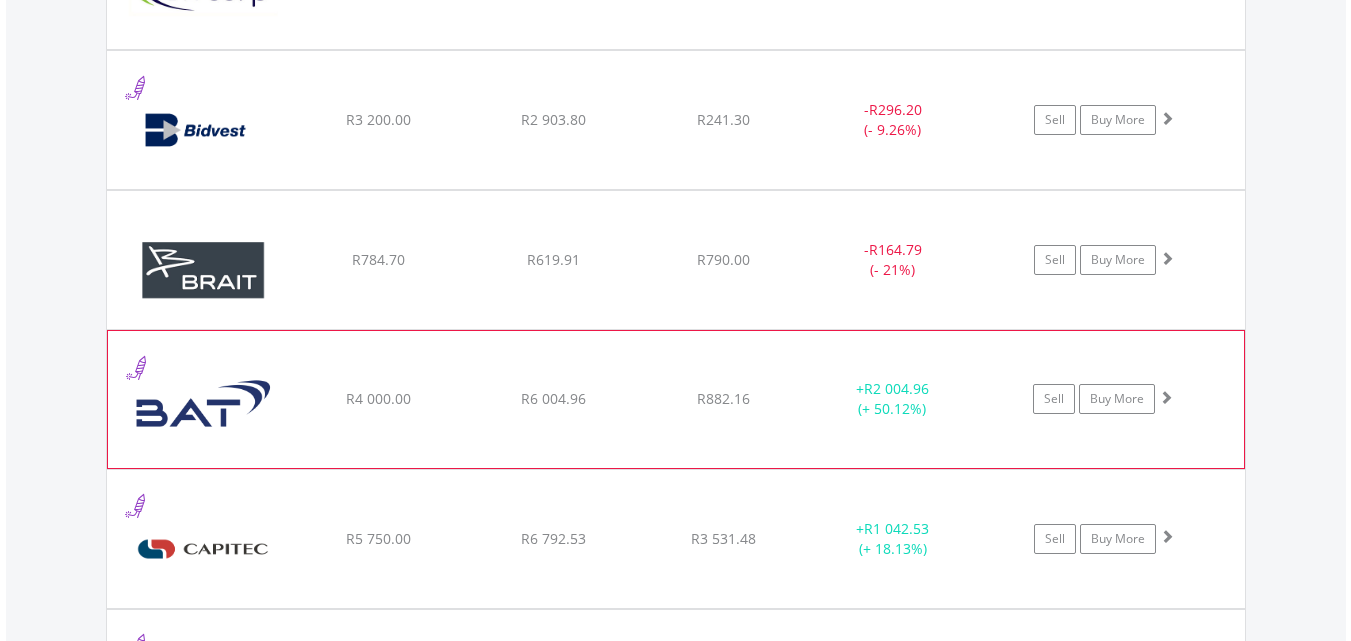 click at bounding box center (204, 409) 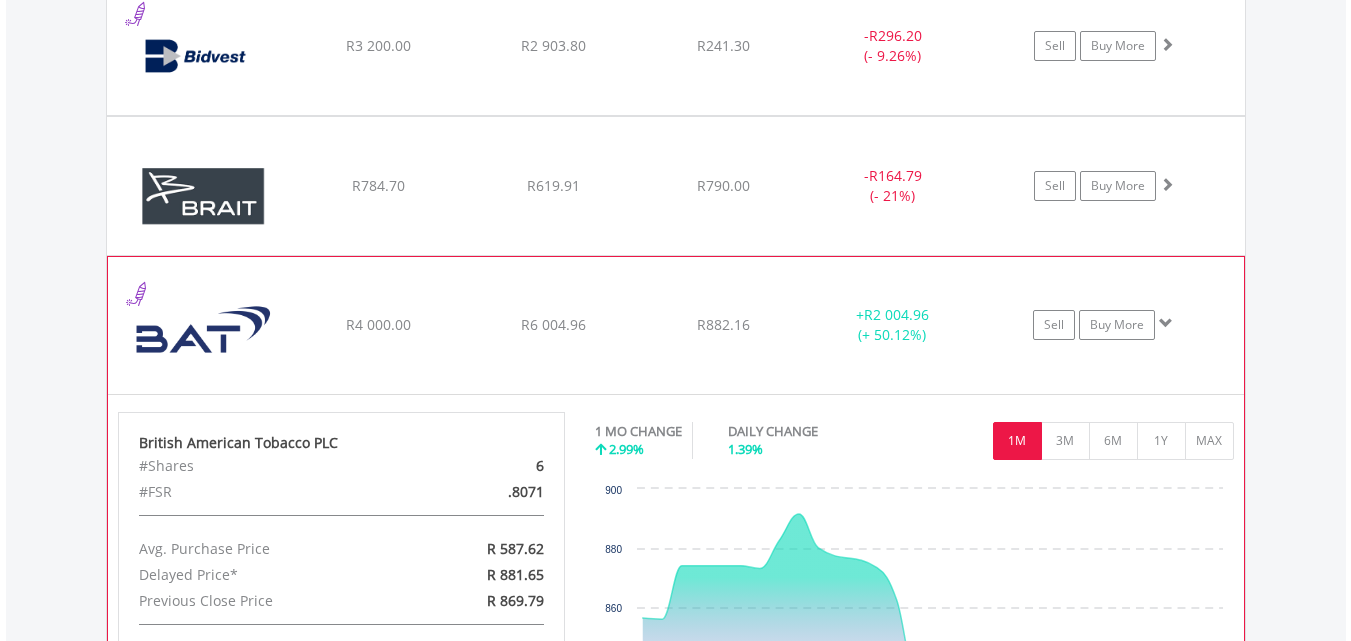 scroll, scrollTop: 3283, scrollLeft: 0, axis: vertical 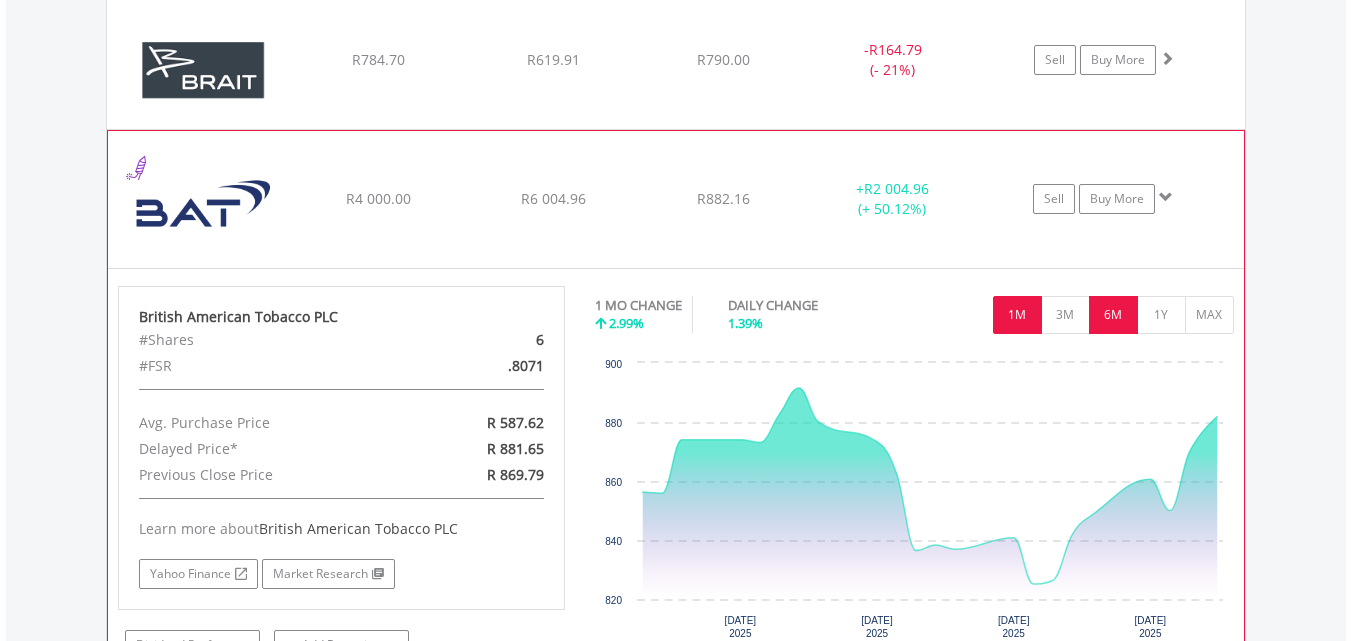 click on "6M" at bounding box center (1113, 315) 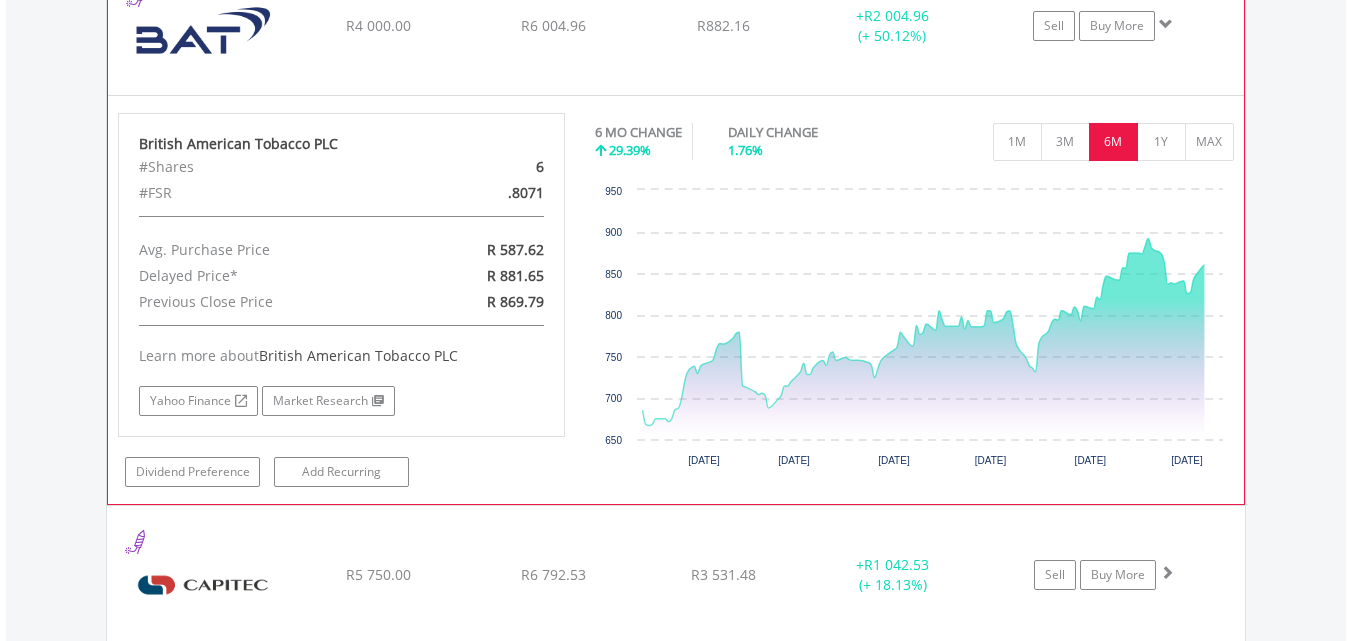 scroll, scrollTop: 3483, scrollLeft: 0, axis: vertical 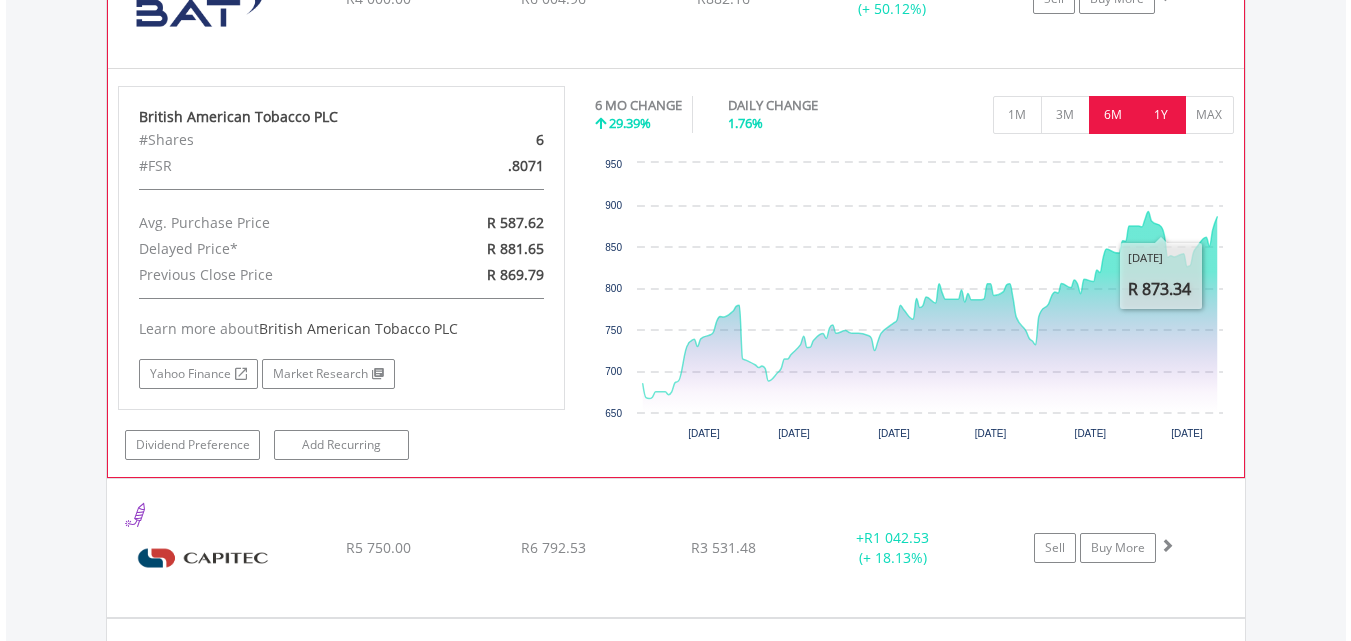 click on "1Y" at bounding box center (1161, 115) 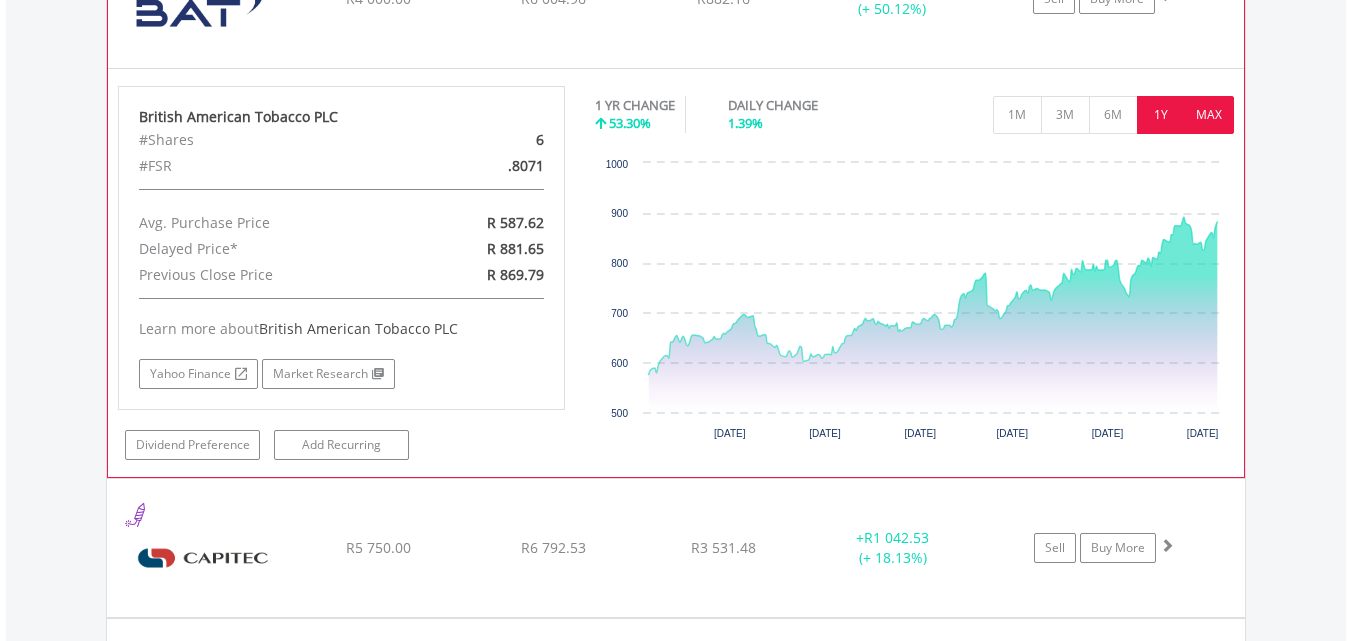 click on "MAX" at bounding box center (1209, 115) 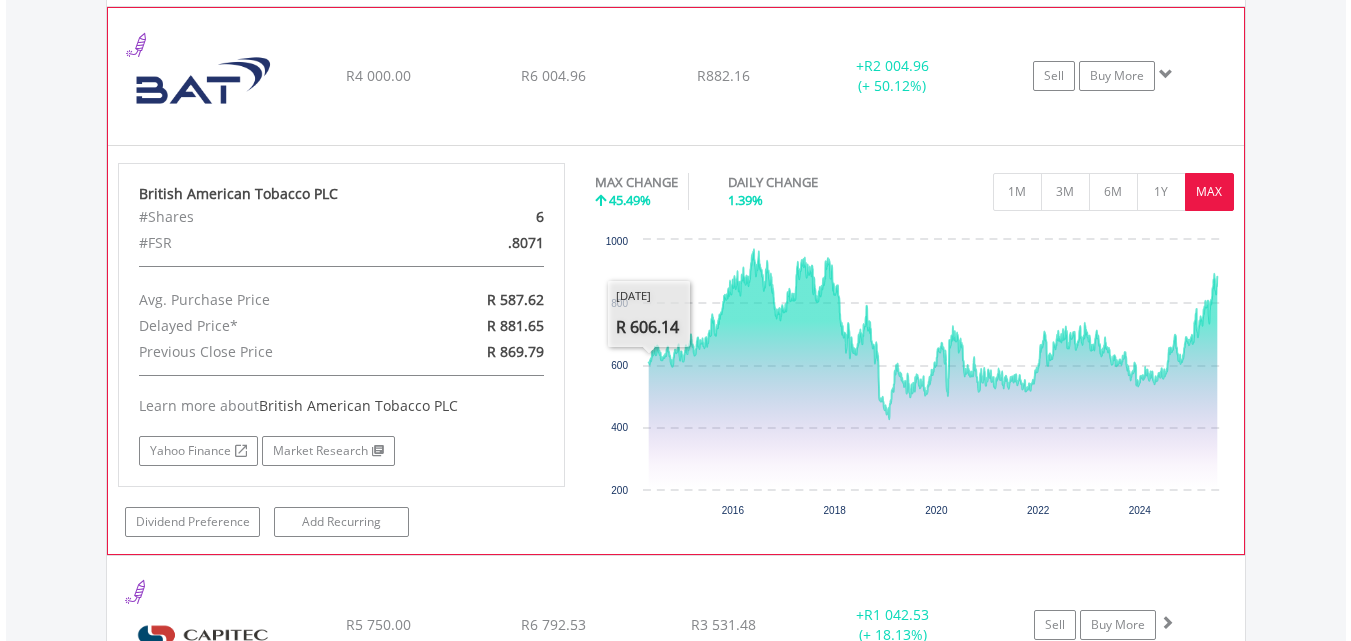 scroll, scrollTop: 3383, scrollLeft: 0, axis: vertical 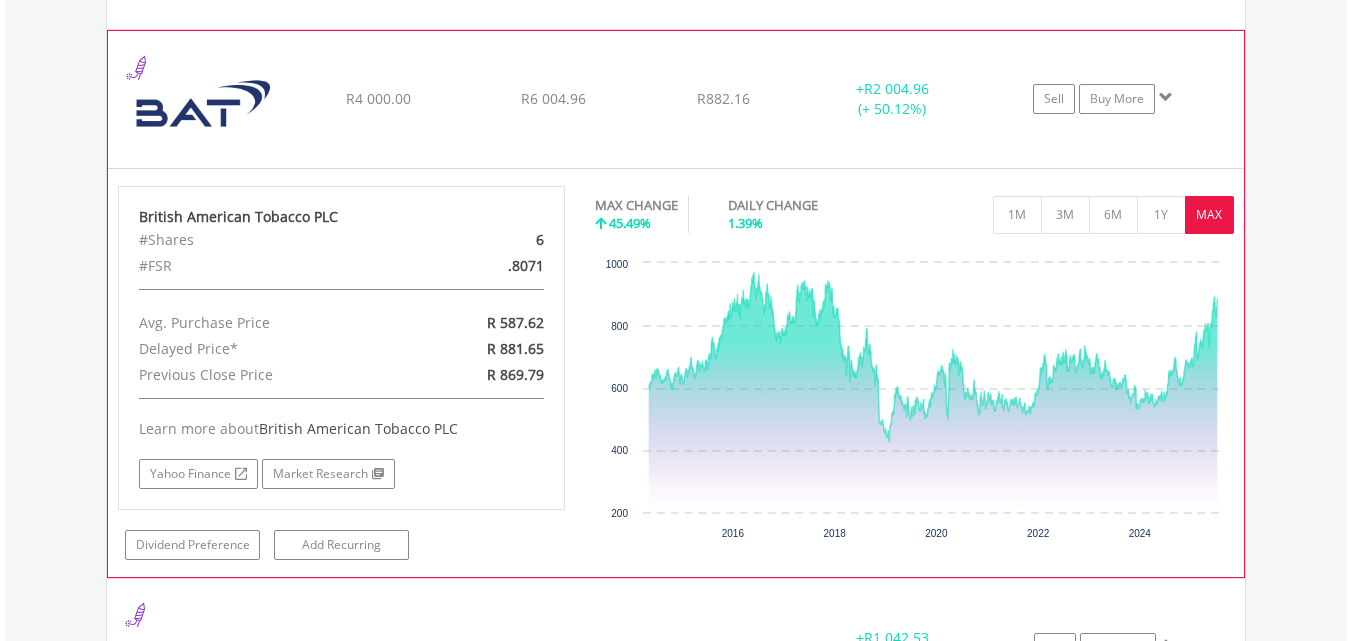 click at bounding box center [204, 109] 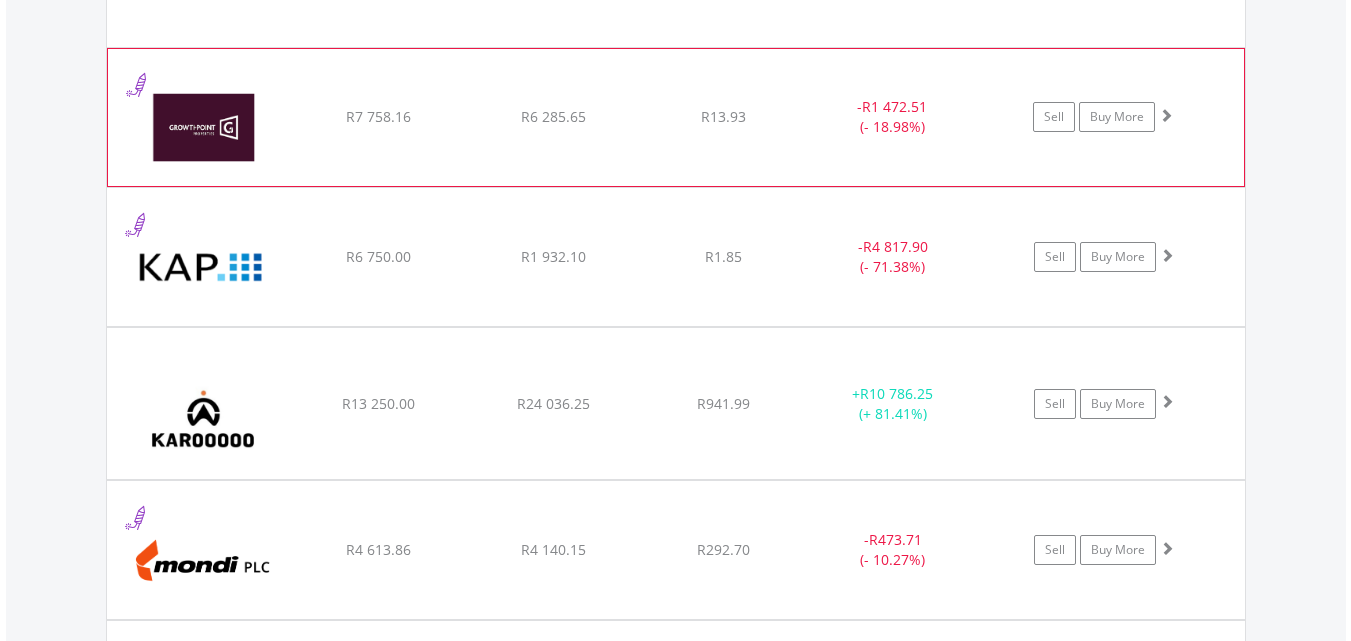 scroll, scrollTop: 3983, scrollLeft: 0, axis: vertical 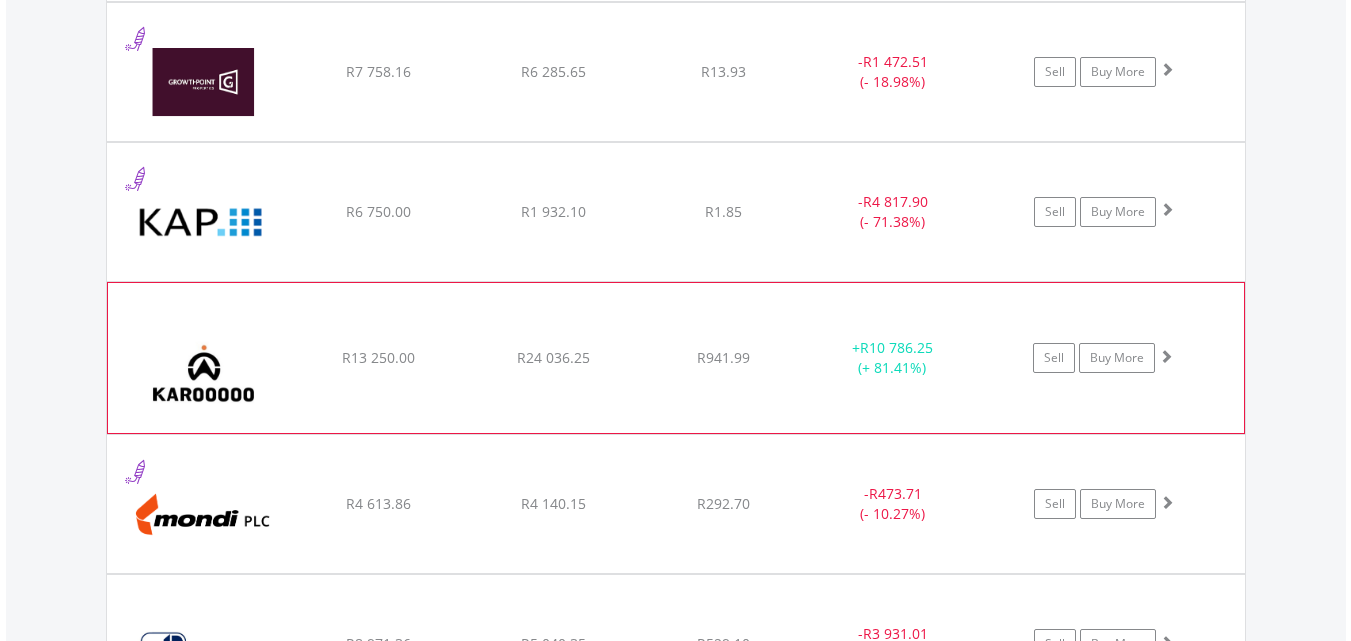 click at bounding box center [204, 368] 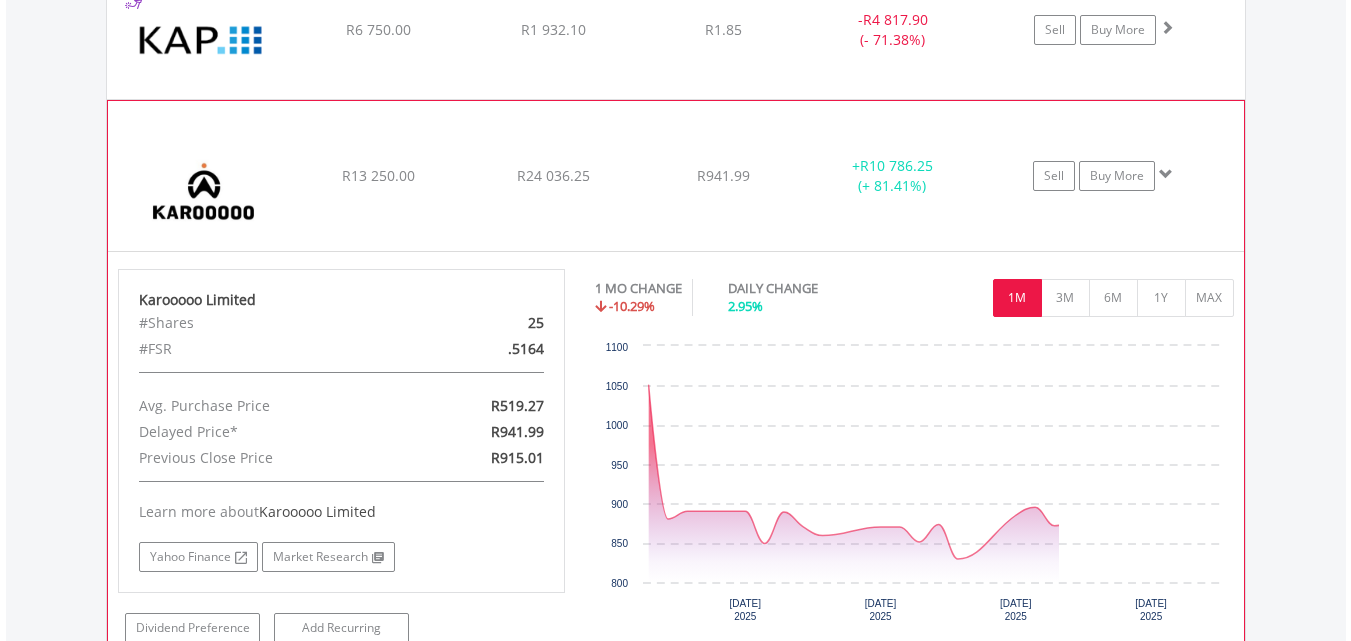 scroll, scrollTop: 4183, scrollLeft: 0, axis: vertical 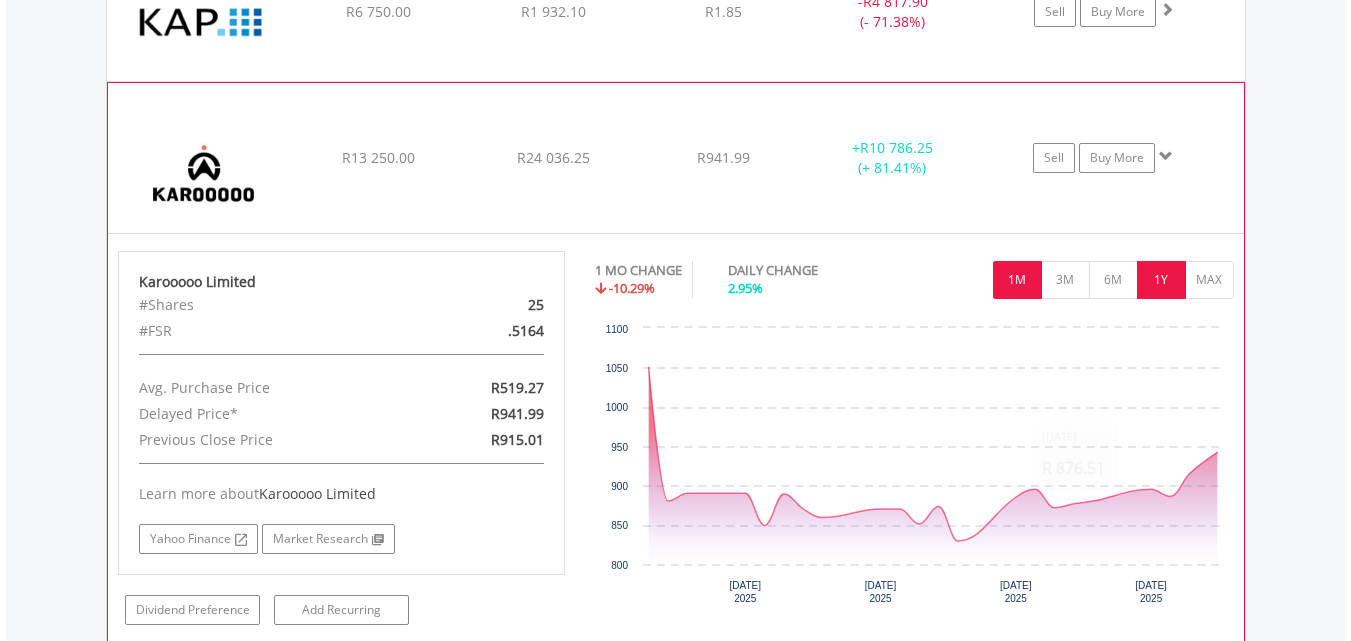 click on "1Y" at bounding box center (1161, 280) 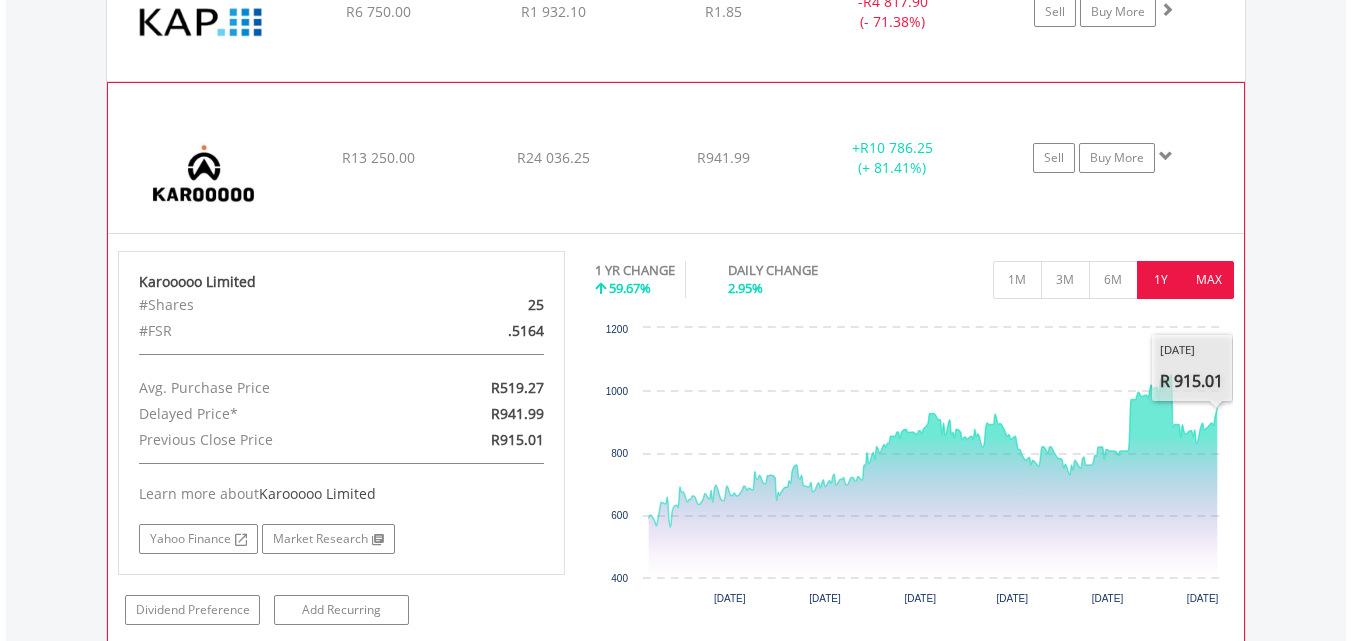 click on "MAX" at bounding box center [1209, 280] 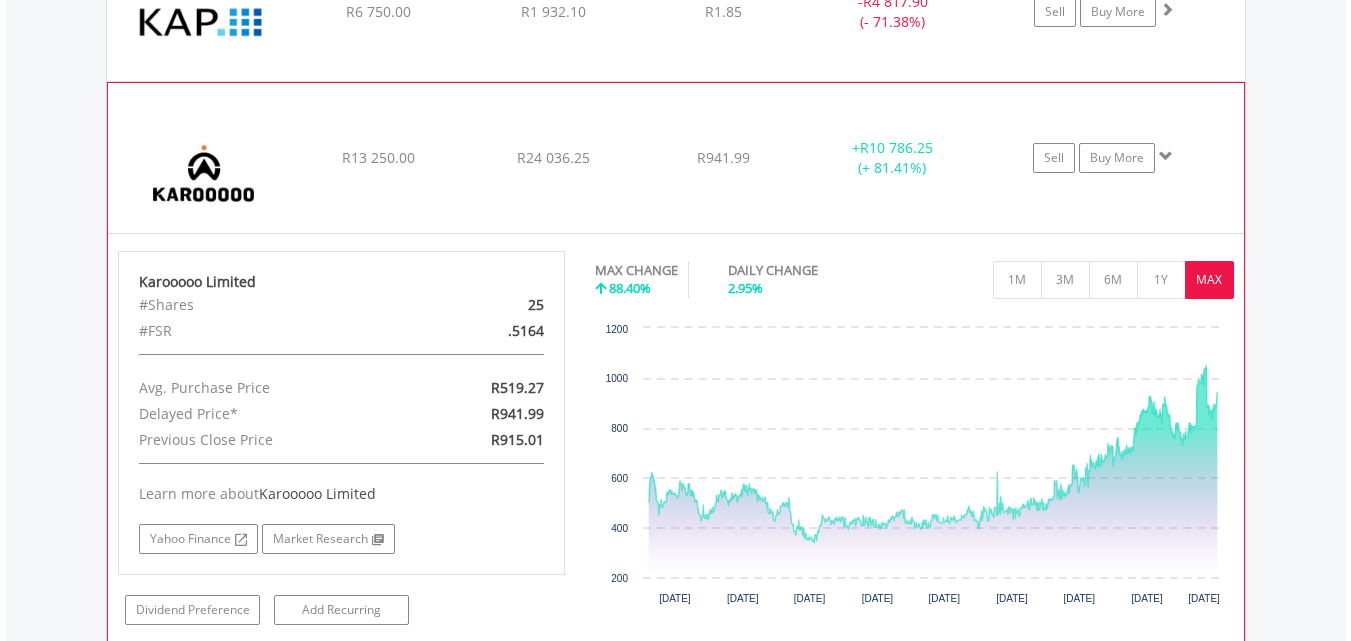 click at bounding box center [204, 168] 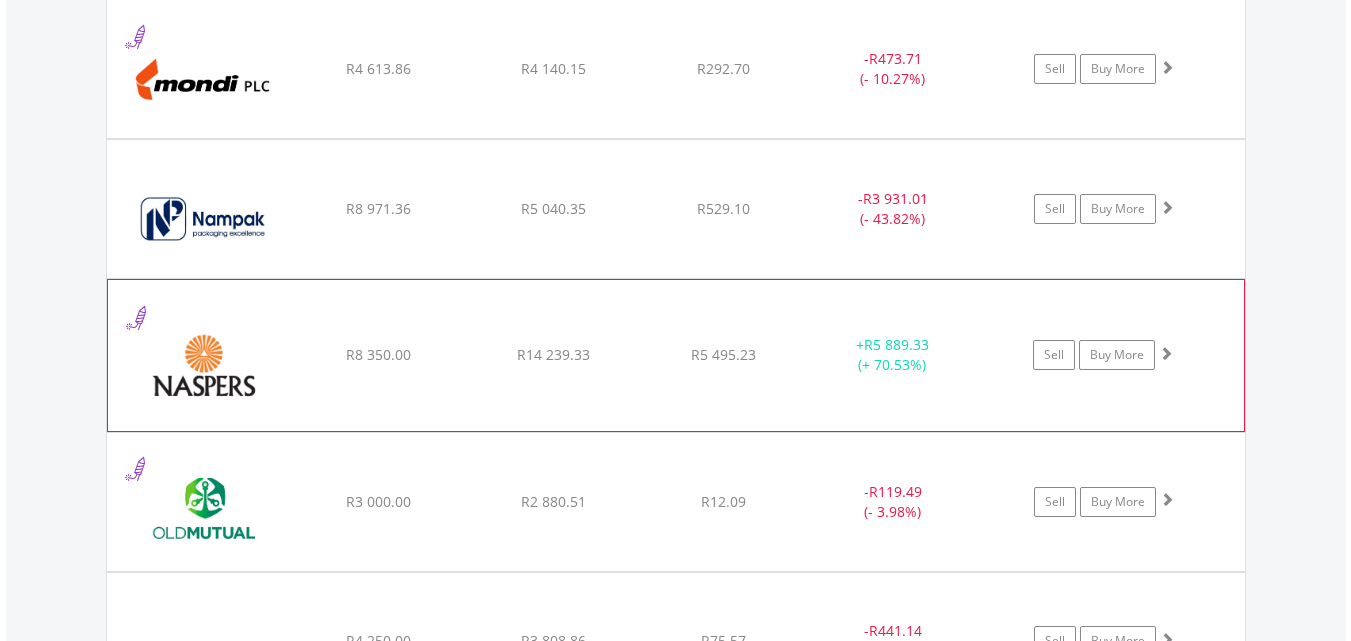scroll, scrollTop: 4483, scrollLeft: 0, axis: vertical 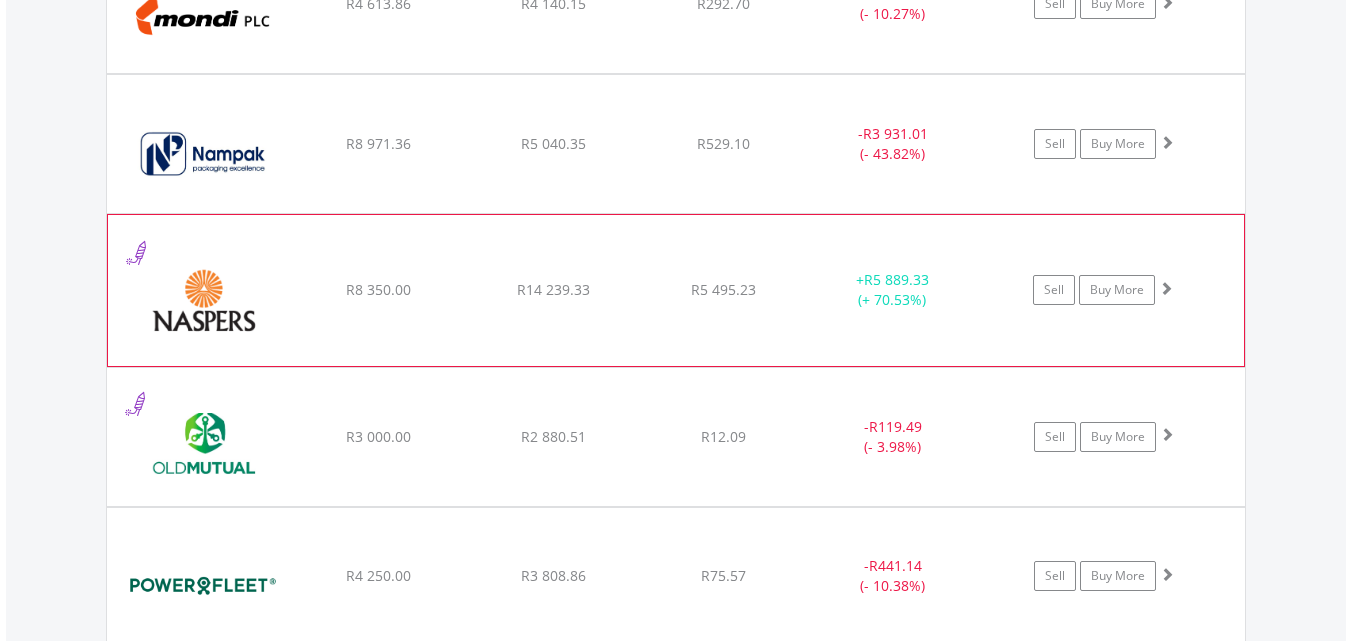 click at bounding box center [204, 300] 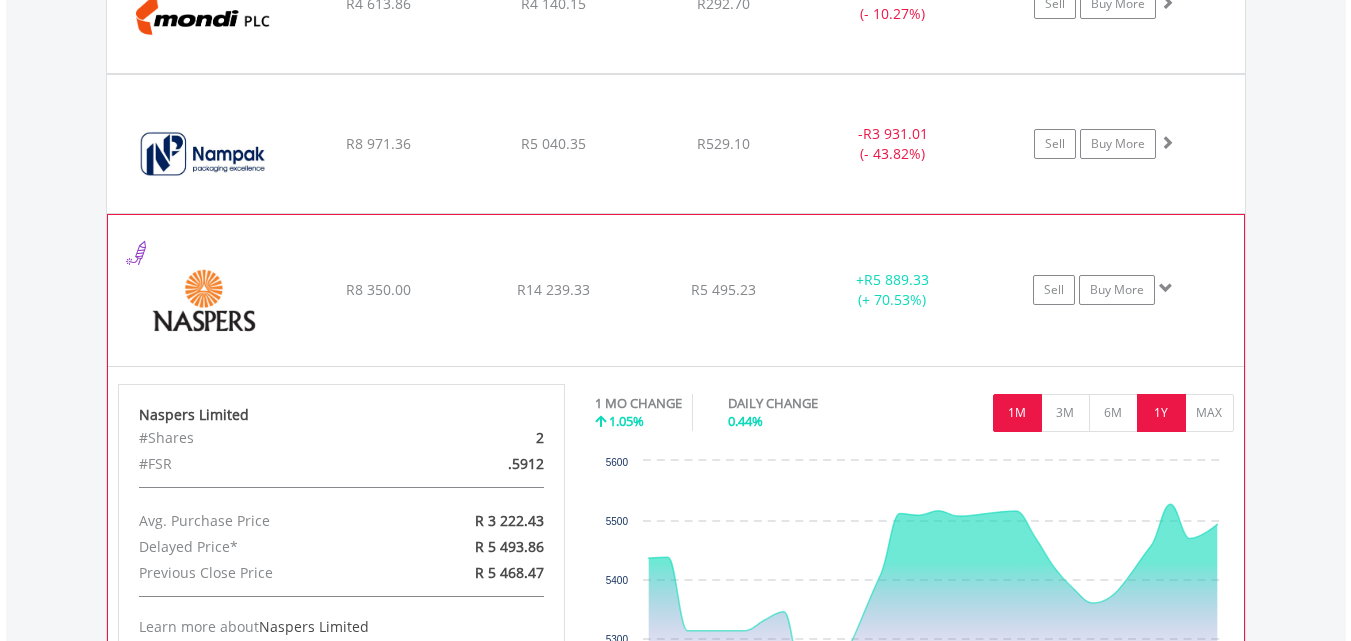 click on "1Y" at bounding box center (1161, 413) 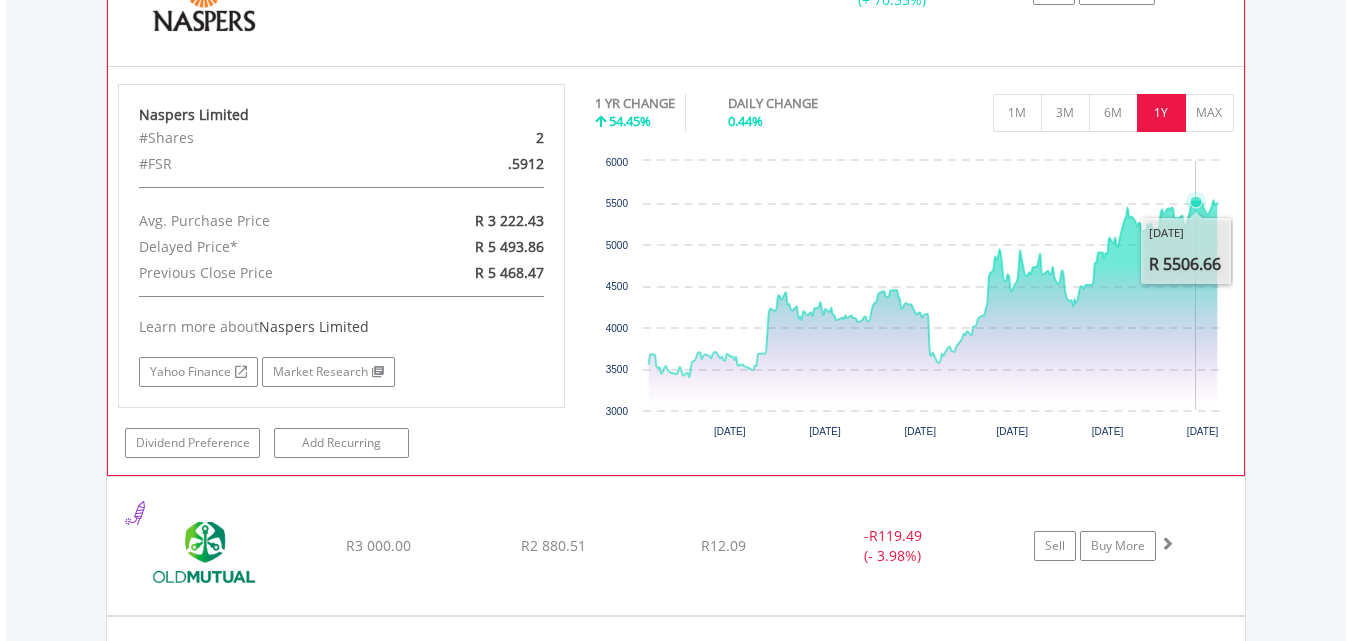 scroll, scrollTop: 4683, scrollLeft: 0, axis: vertical 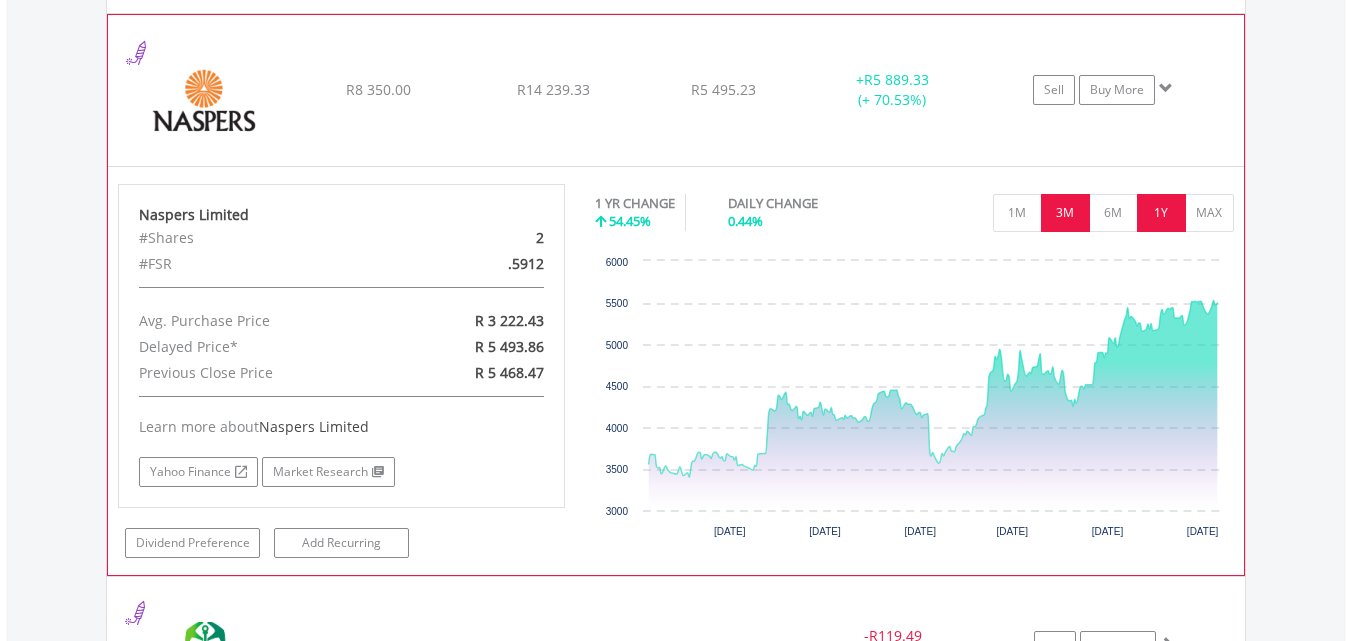 click on "3M" at bounding box center [1065, 213] 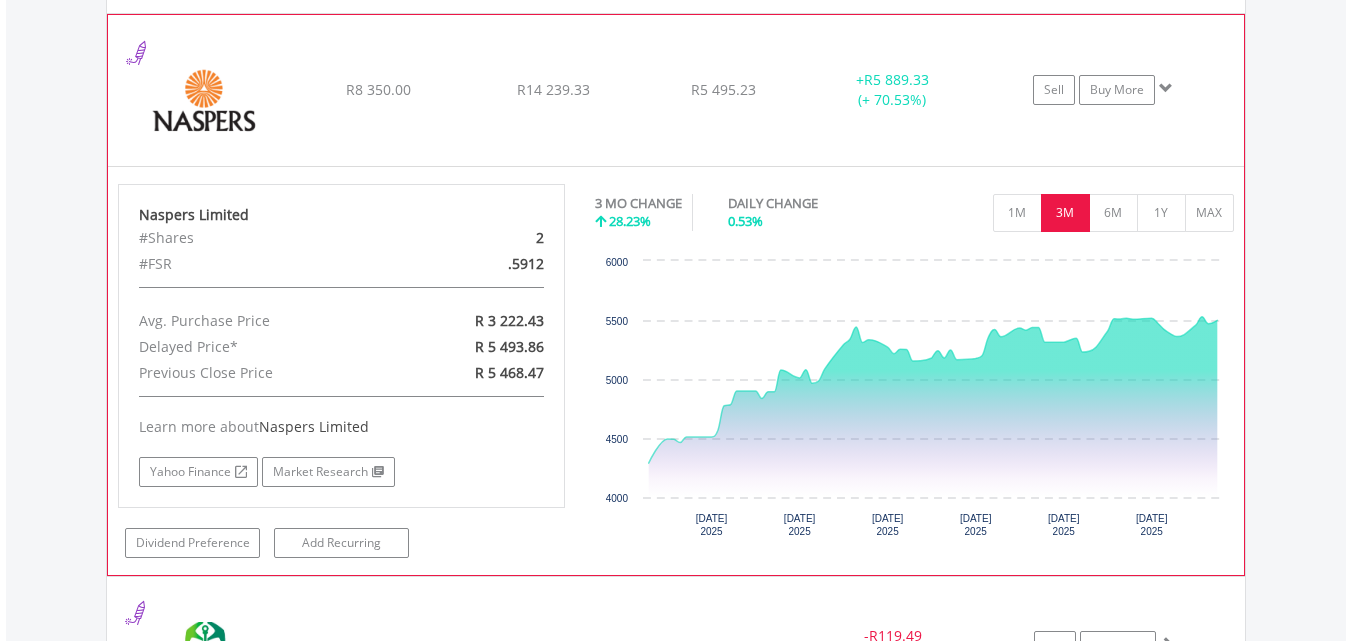 click at bounding box center [204, 100] 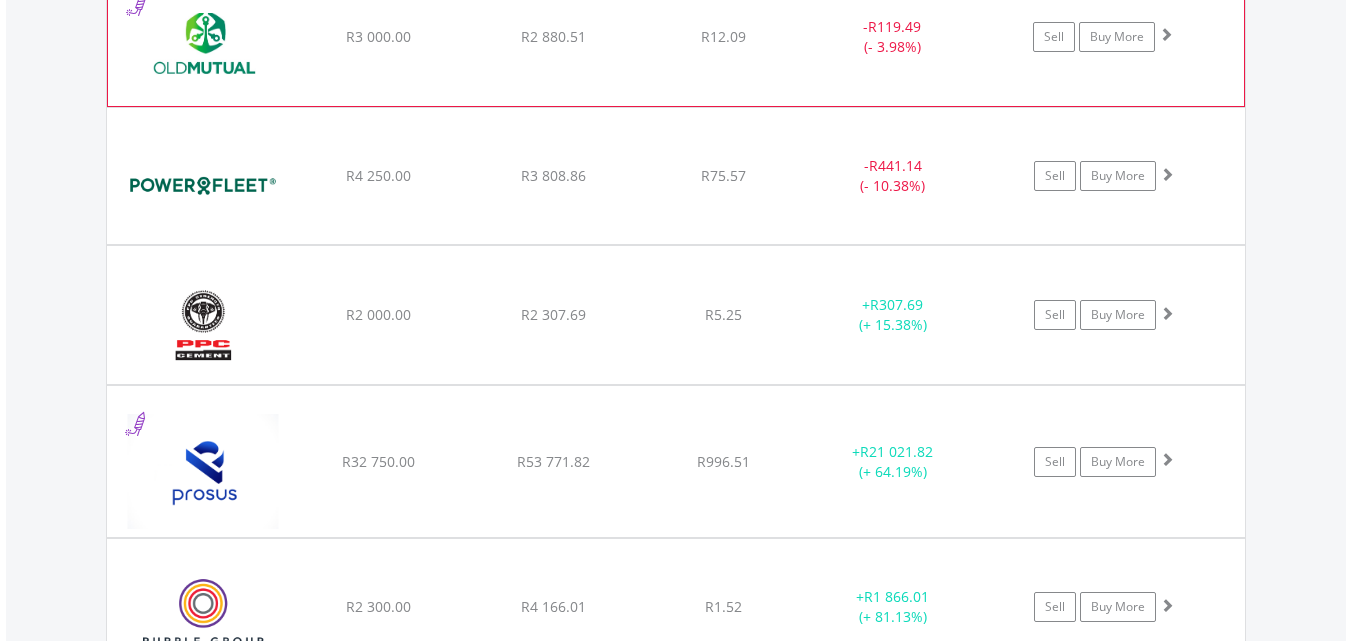 scroll, scrollTop: 4884, scrollLeft: 0, axis: vertical 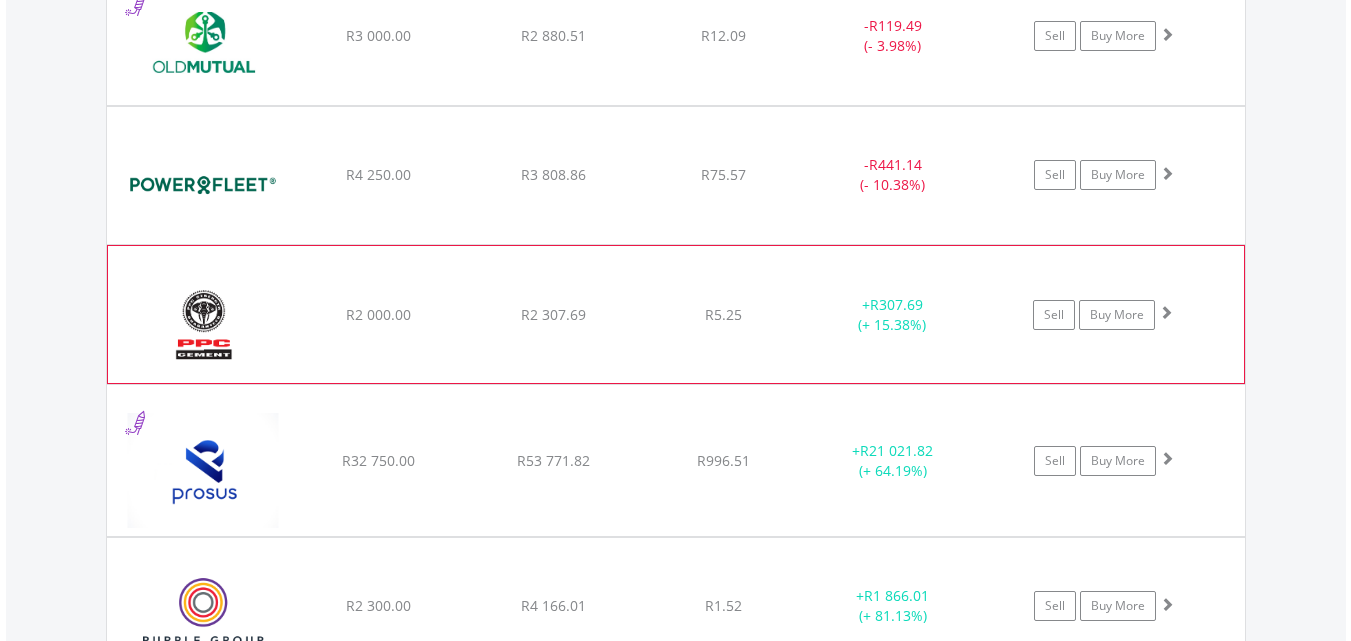 click at bounding box center (204, 325) 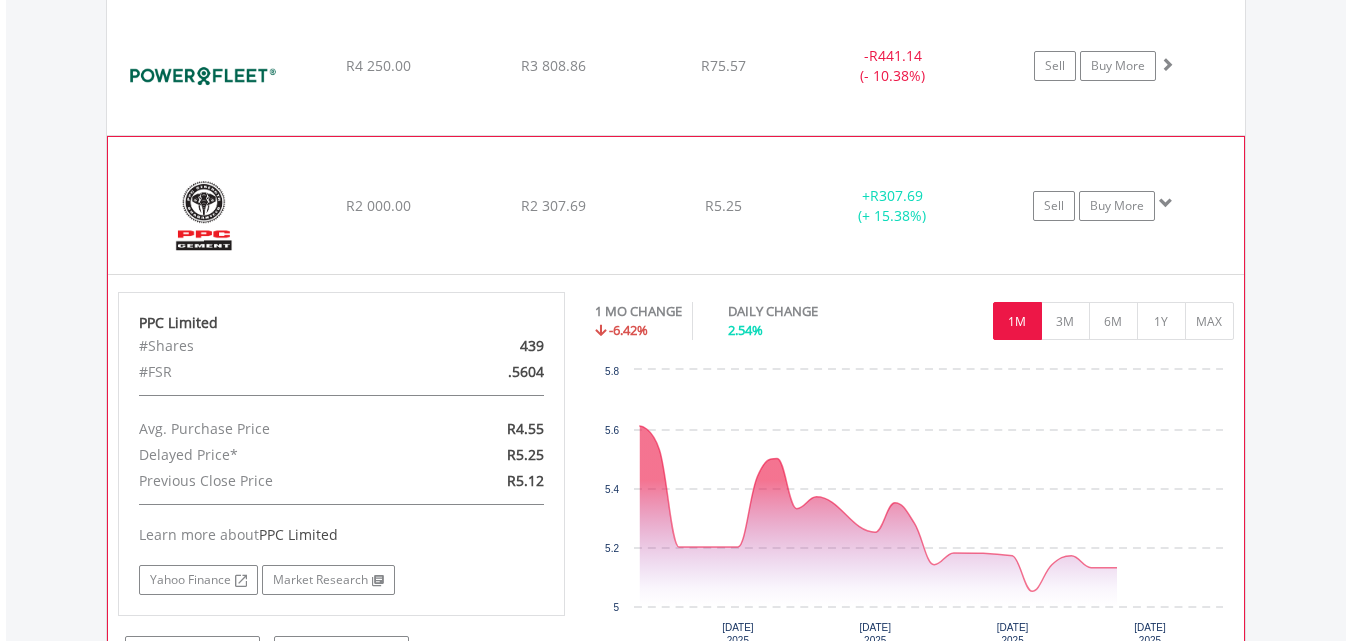 scroll, scrollTop: 5084, scrollLeft: 0, axis: vertical 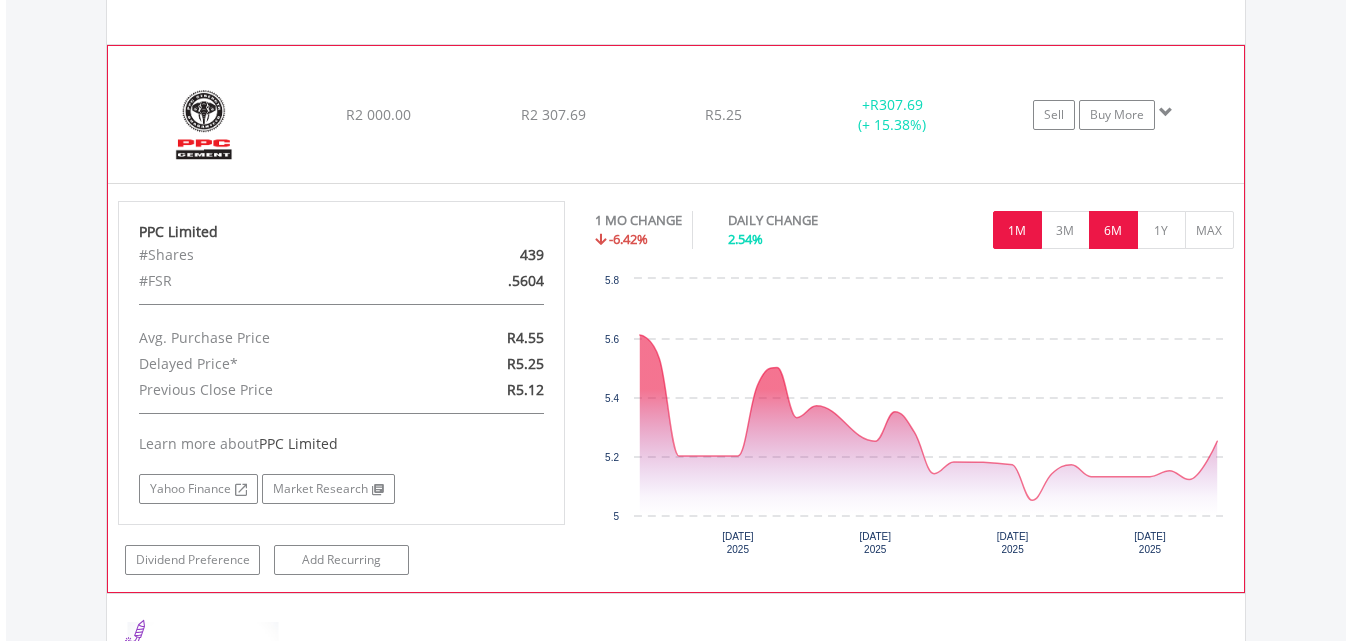 click on "6M" at bounding box center [1113, 230] 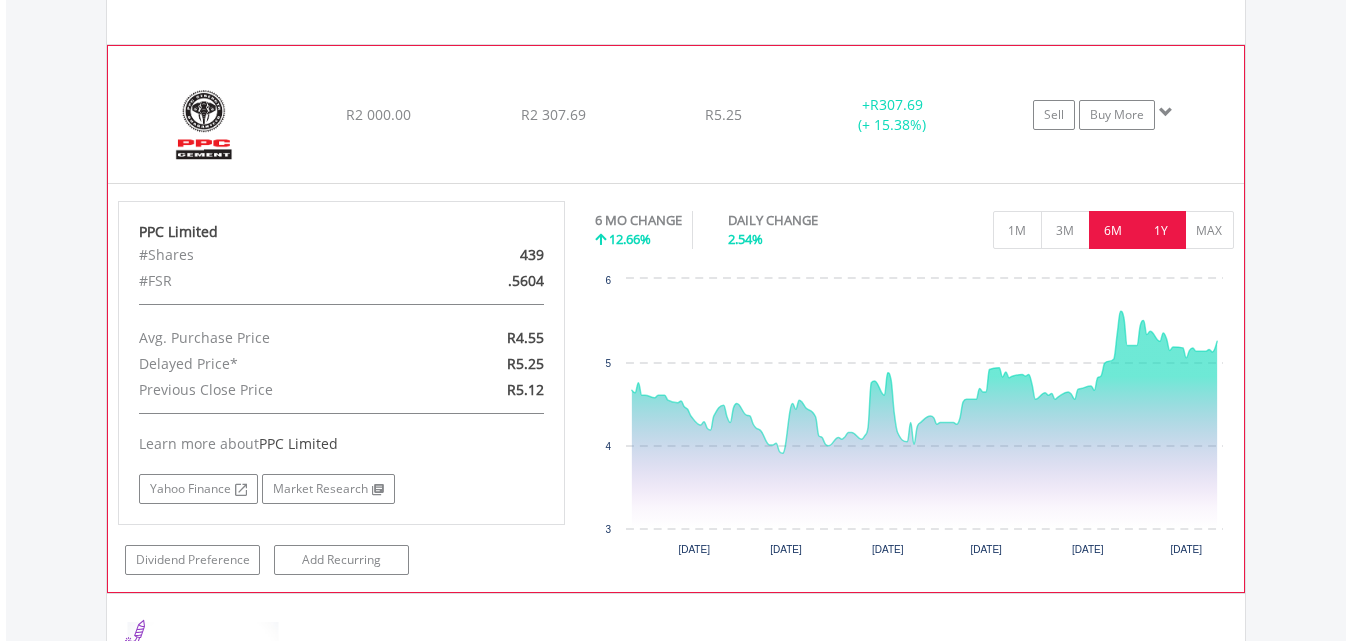 click on "1Y" at bounding box center [1161, 230] 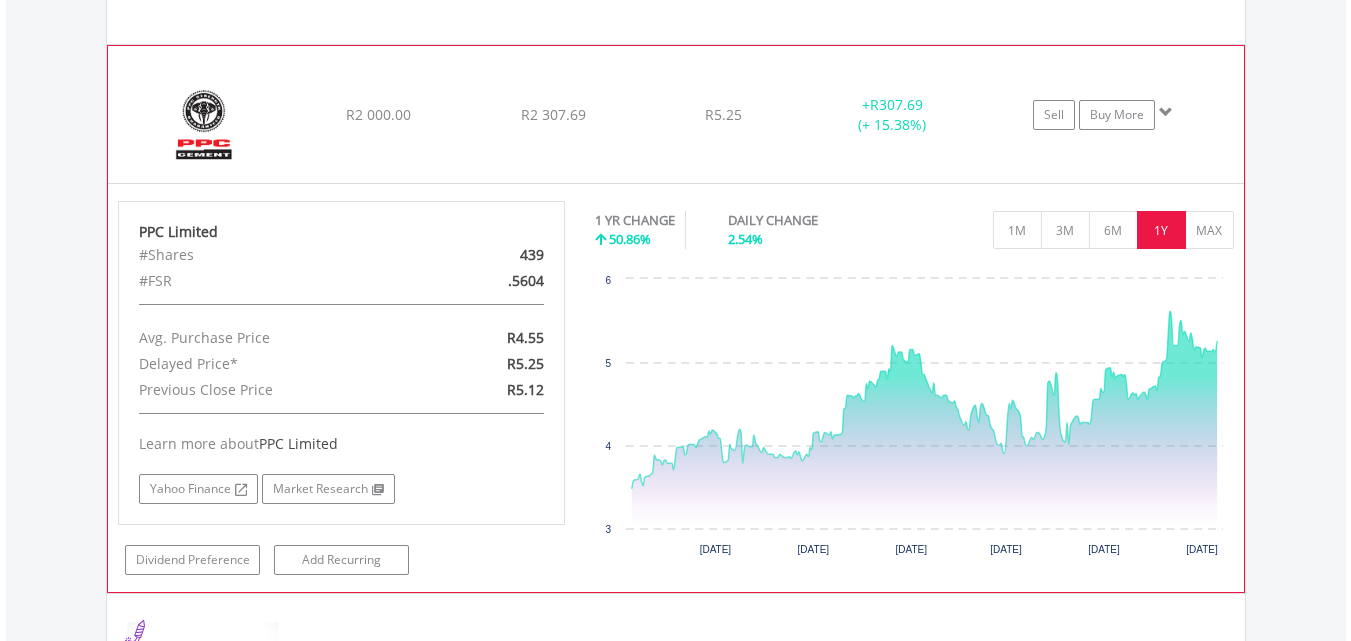 click at bounding box center (204, 125) 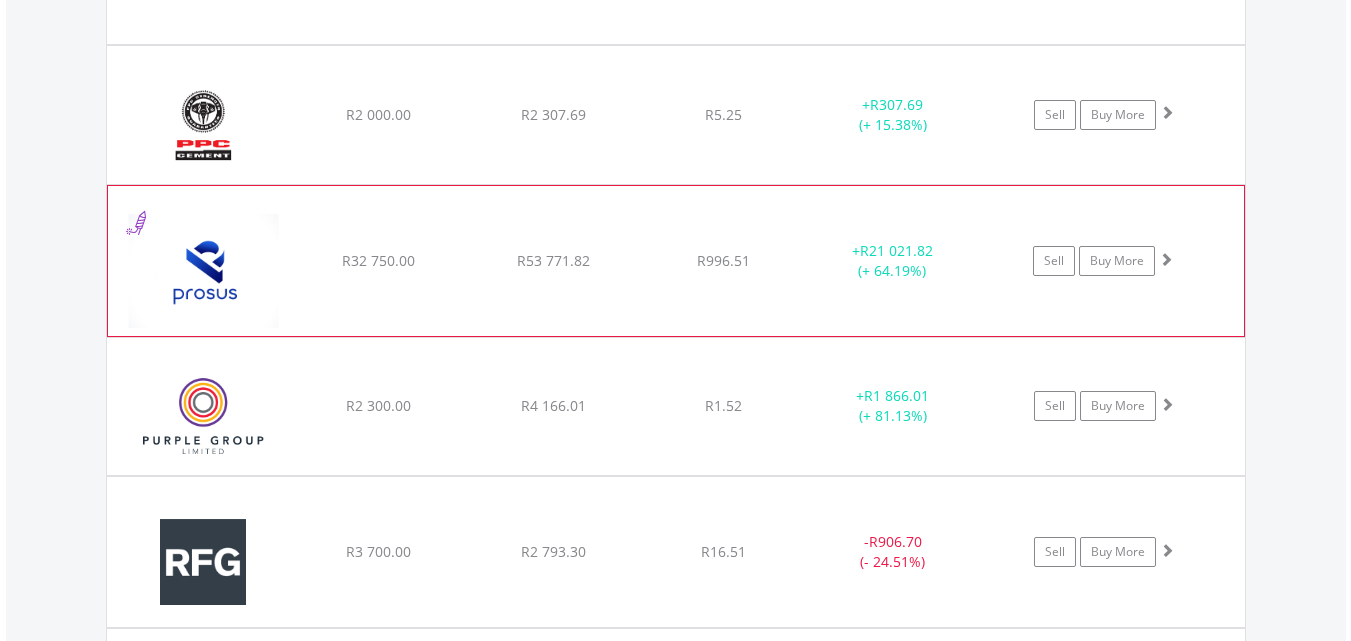 click at bounding box center [204, 271] 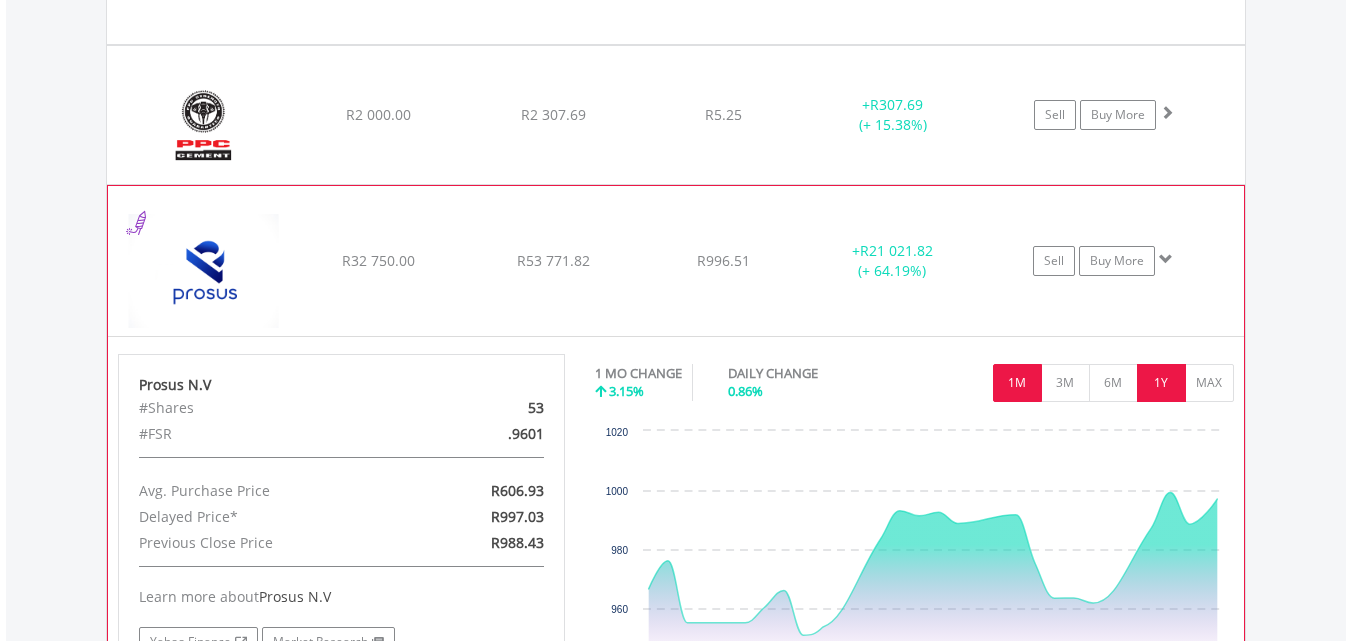 click on "1Y" at bounding box center (1161, 383) 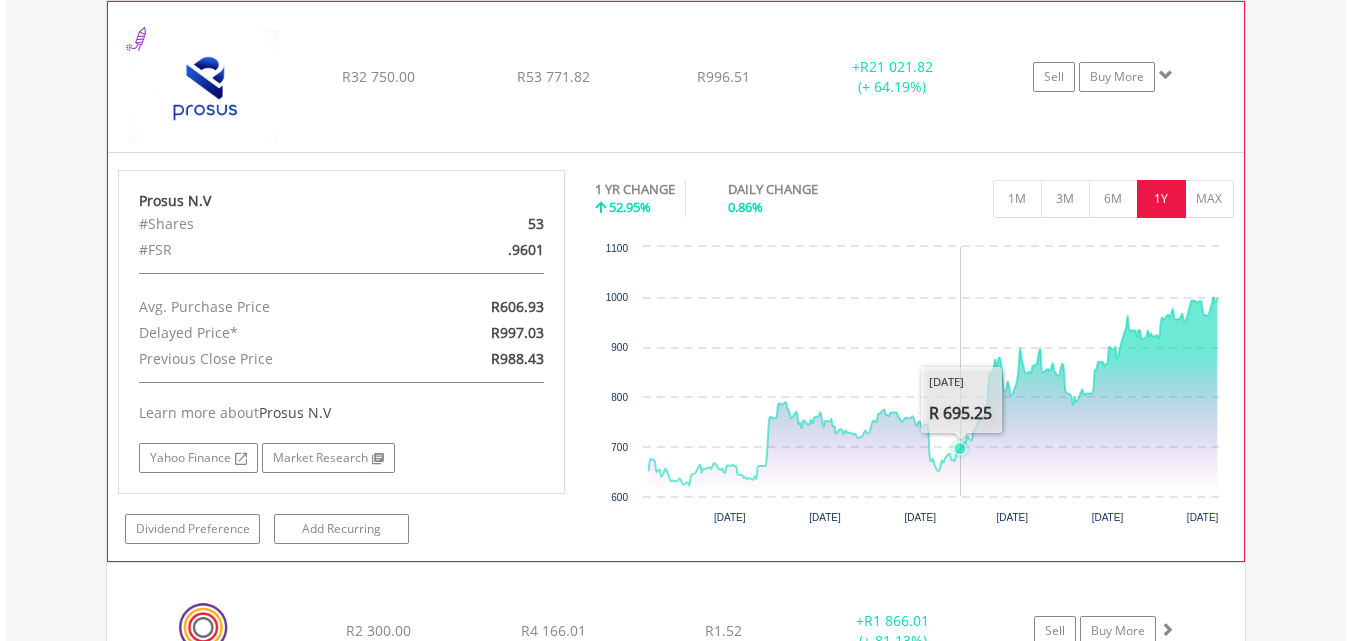 scroll, scrollTop: 5284, scrollLeft: 0, axis: vertical 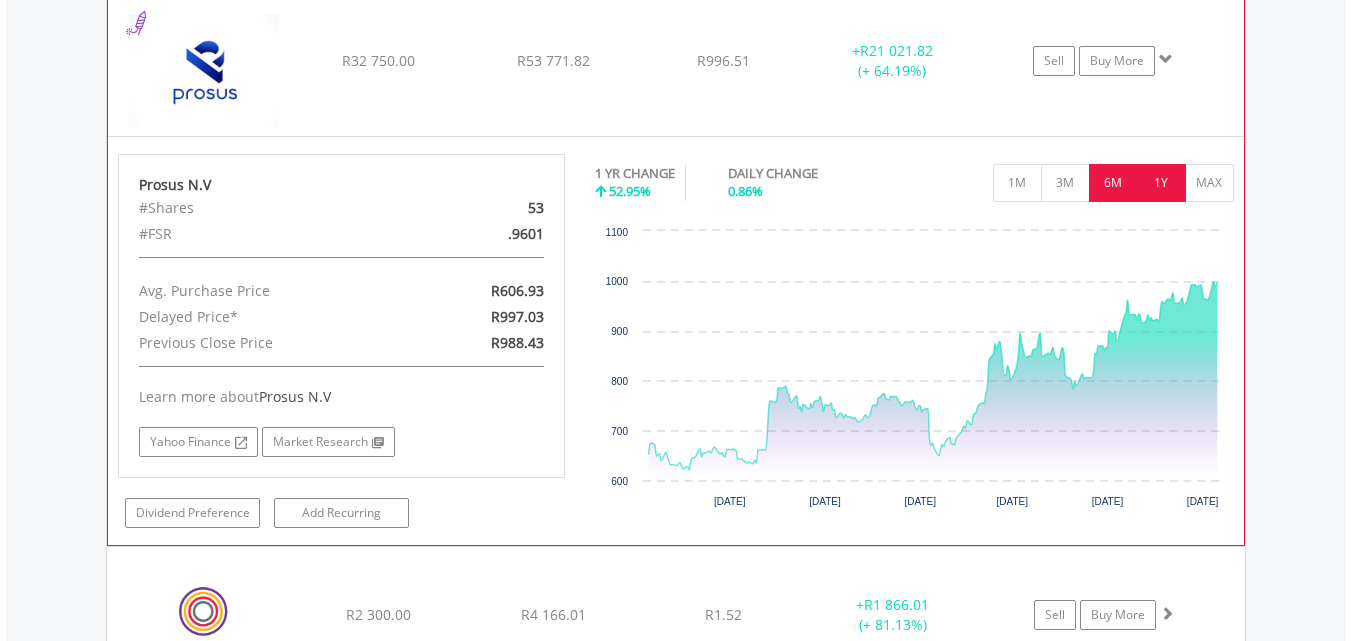 click on "6M" at bounding box center (1113, 183) 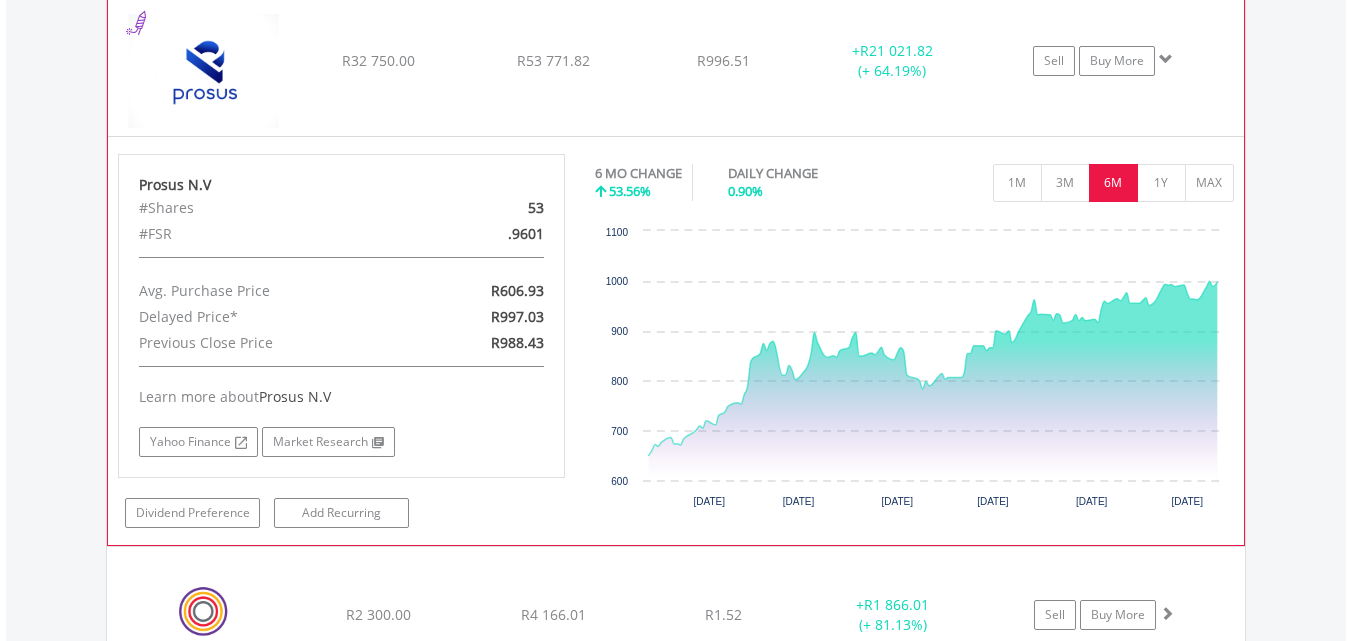 click on "﻿
Prosus N.V
R32 750.00
R53 771.82
R996.51
+  R21 021.82 (+ 64.19%)
Sell
Buy More" at bounding box center (676, -3633) 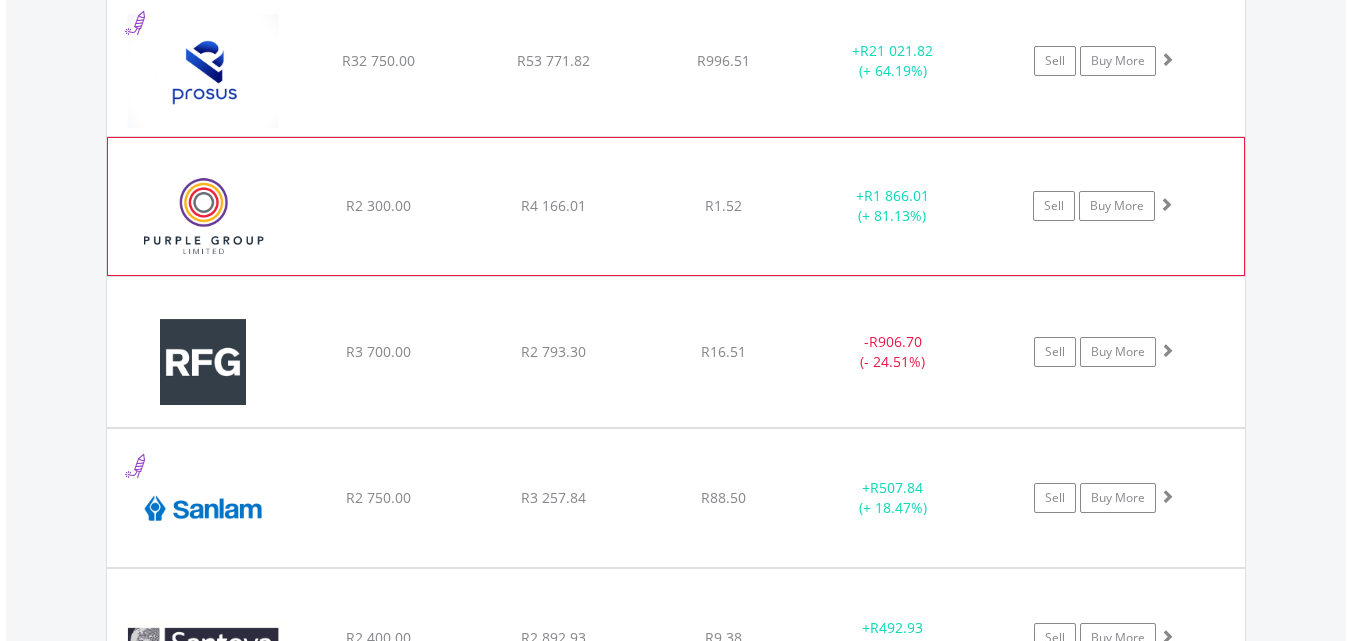 click at bounding box center [204, 216] 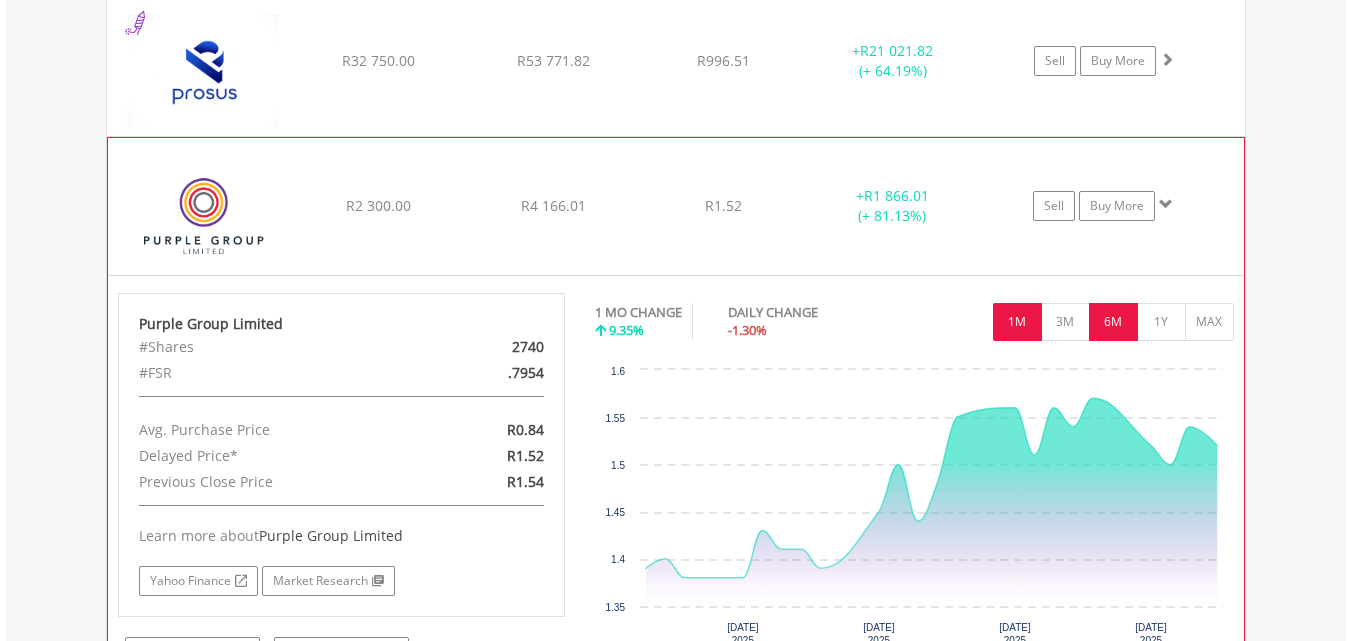 click on "6M" at bounding box center [1113, 322] 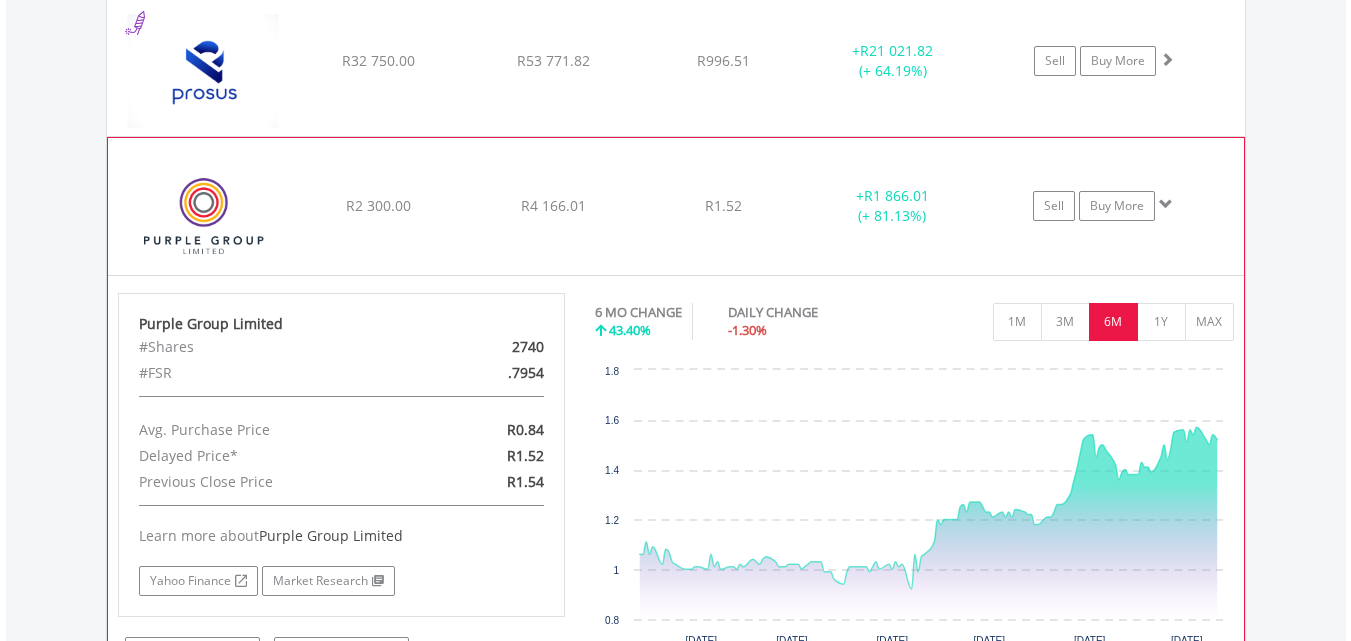 click at bounding box center (204, 216) 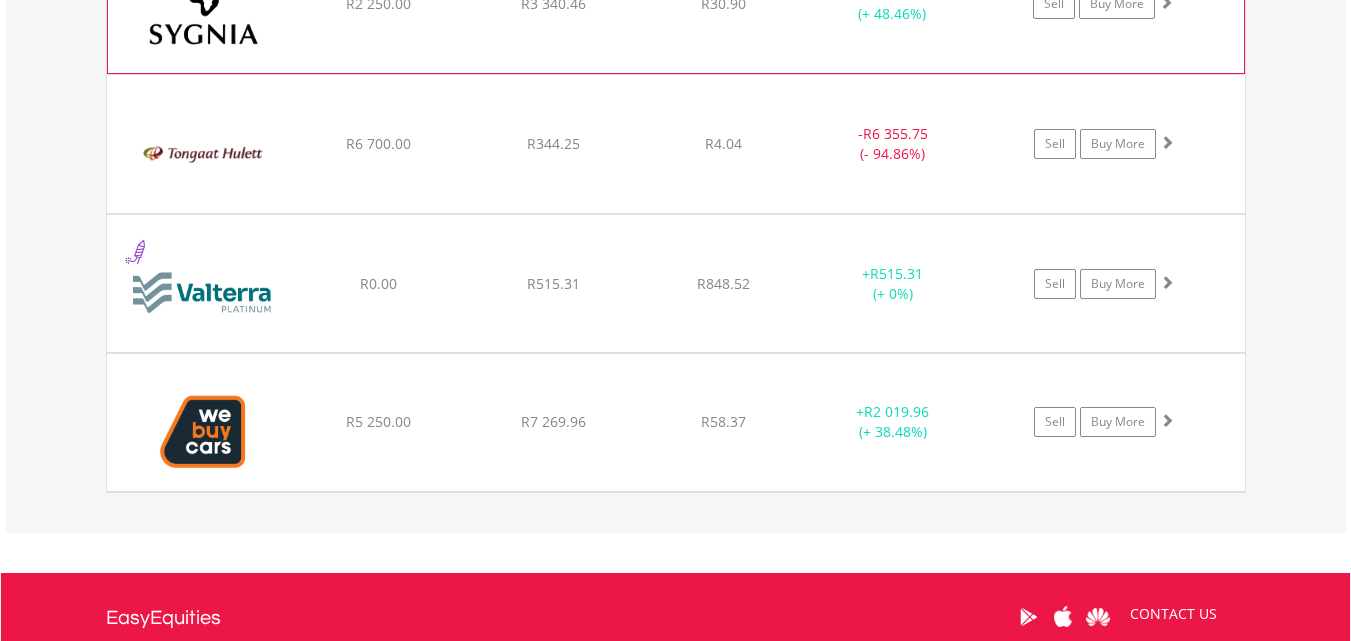 scroll, scrollTop: 7084, scrollLeft: 0, axis: vertical 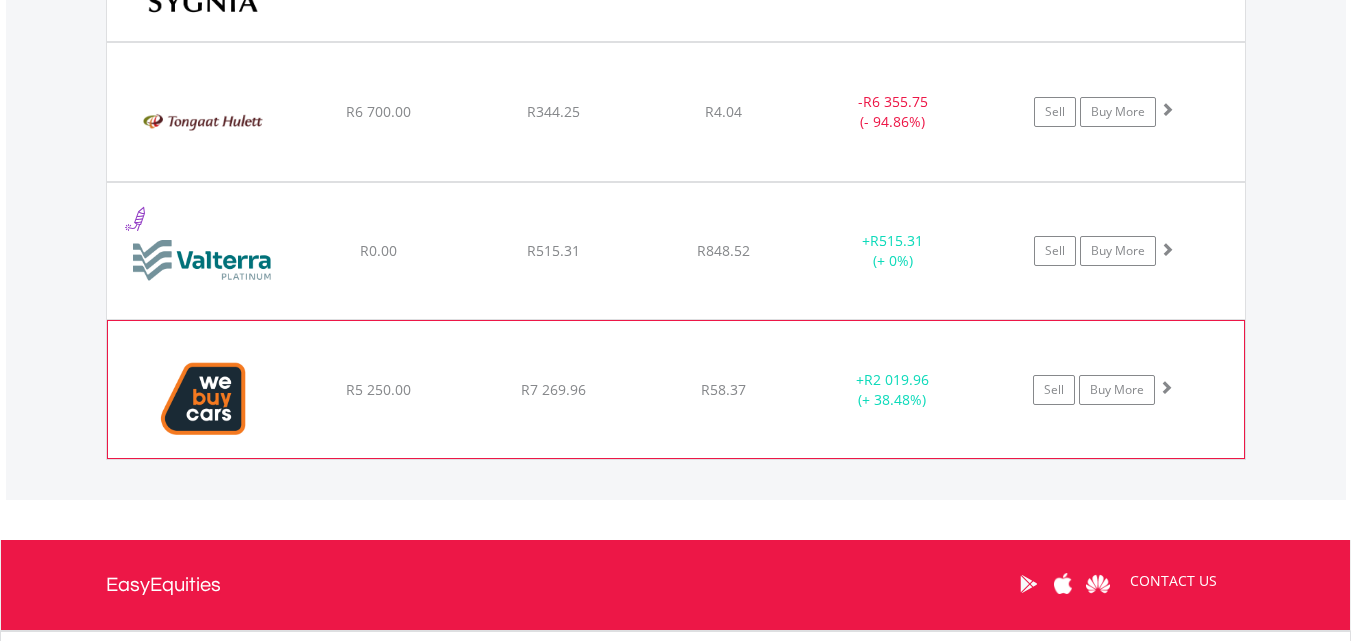 click at bounding box center (204, 399) 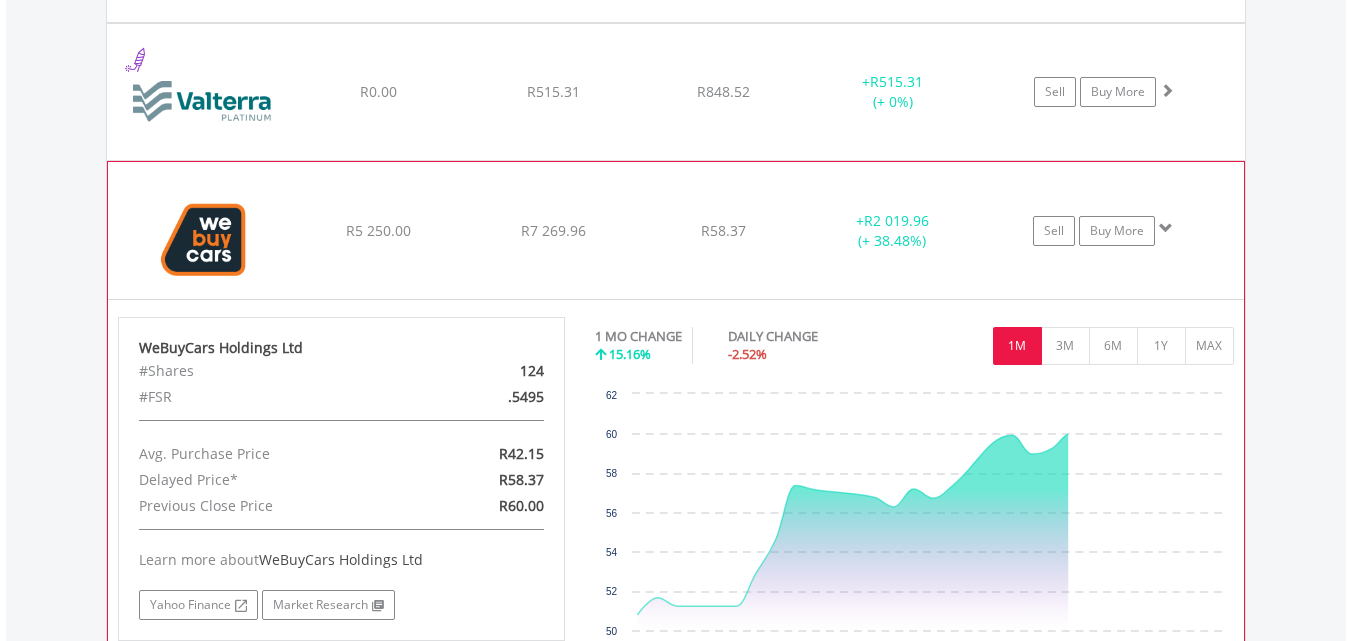 scroll, scrollTop: 7384, scrollLeft: 0, axis: vertical 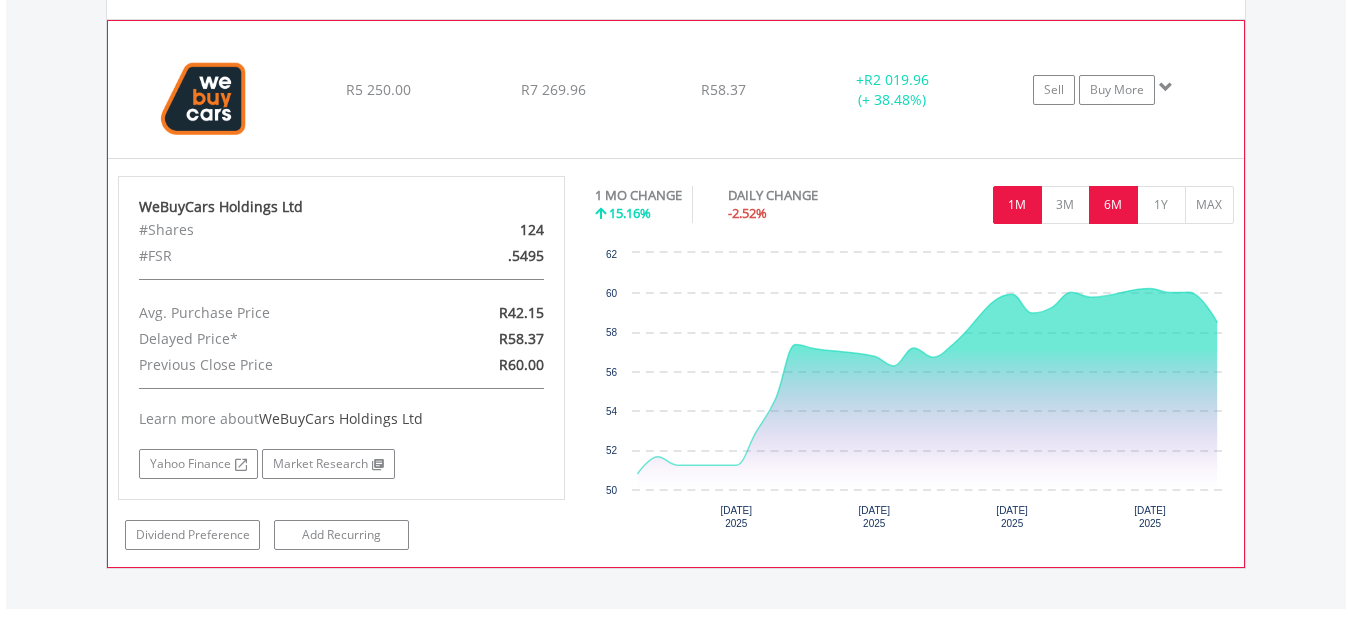 click on "6M" at bounding box center [1113, 205] 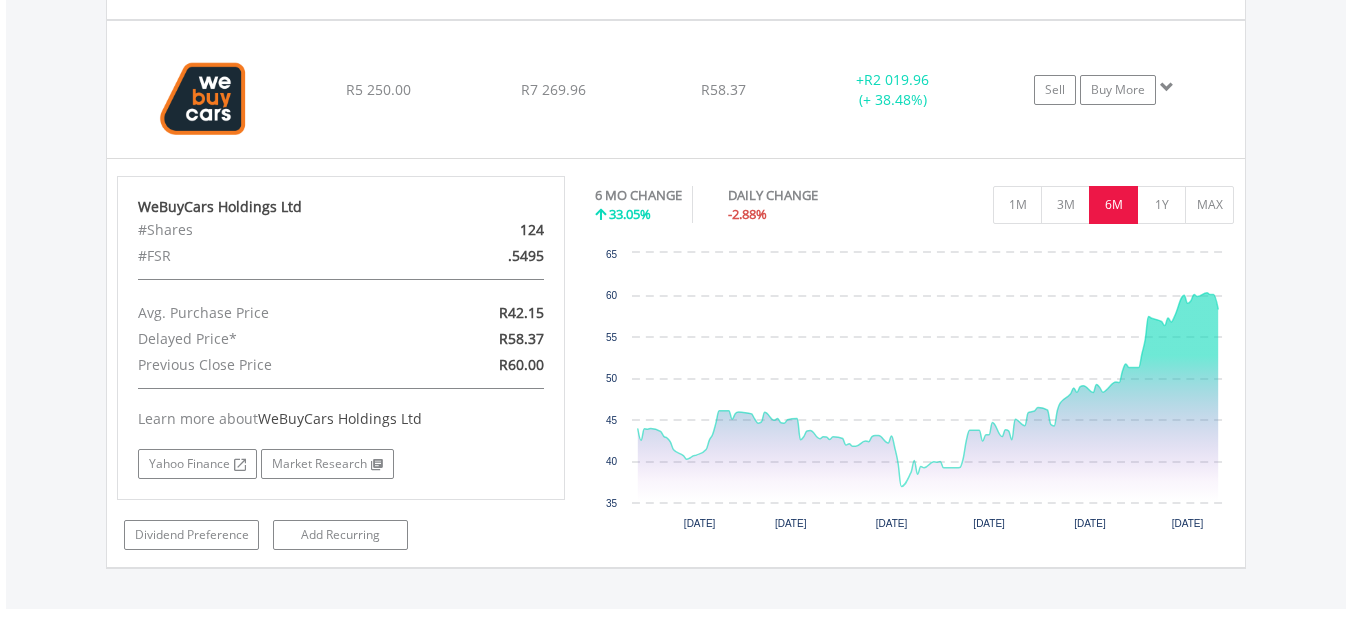 click on "Value View
Share View
DIY Shares
HOLDING
PURCHASE VALUE
CURRENT VALUE
CURRENT PRICE
PROFIT/LOSS
﻿
Advtech Limited
R2 300.00
R2 499.73
R32.37
+  R199.73 (+ 8.68%)
Buy More" at bounding box center (676, -2666) 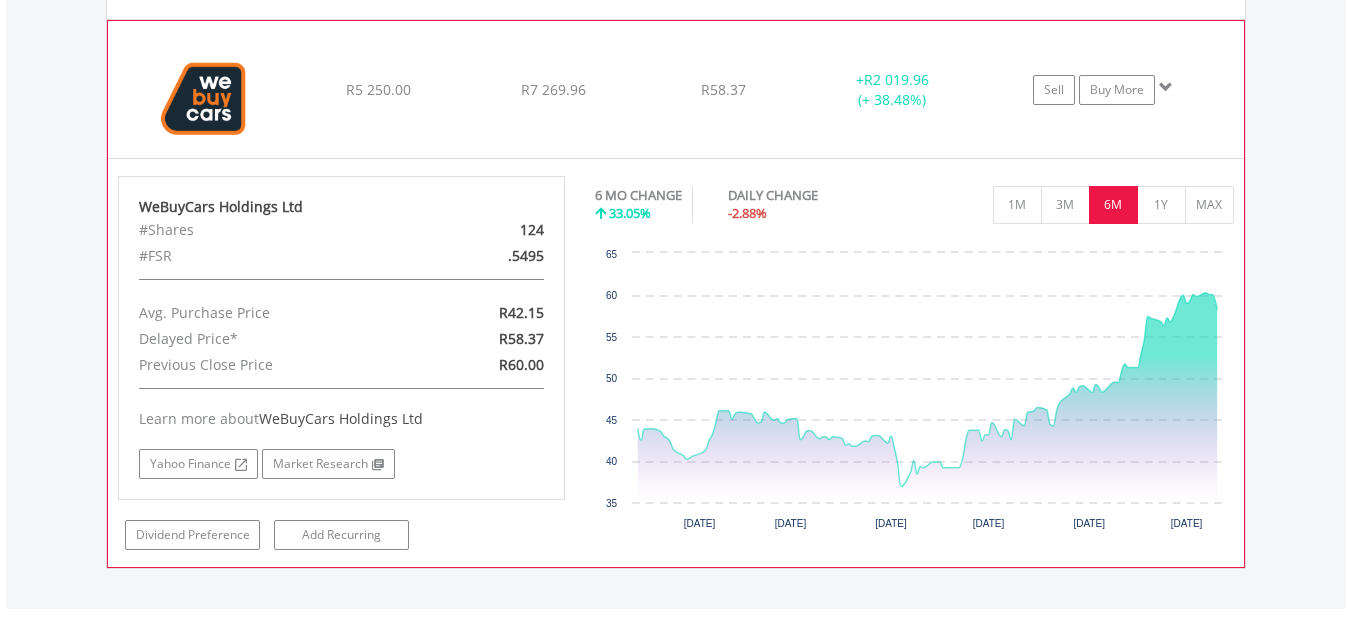 click at bounding box center [204, 99] 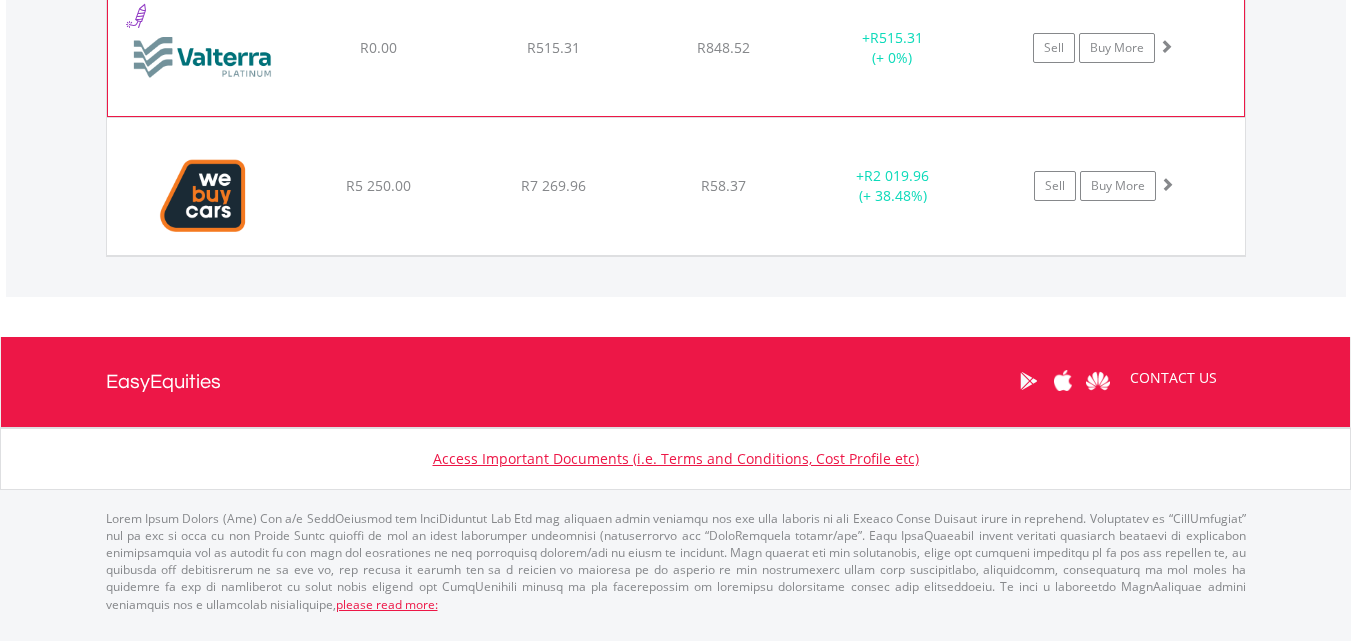 scroll, scrollTop: 7272, scrollLeft: 0, axis: vertical 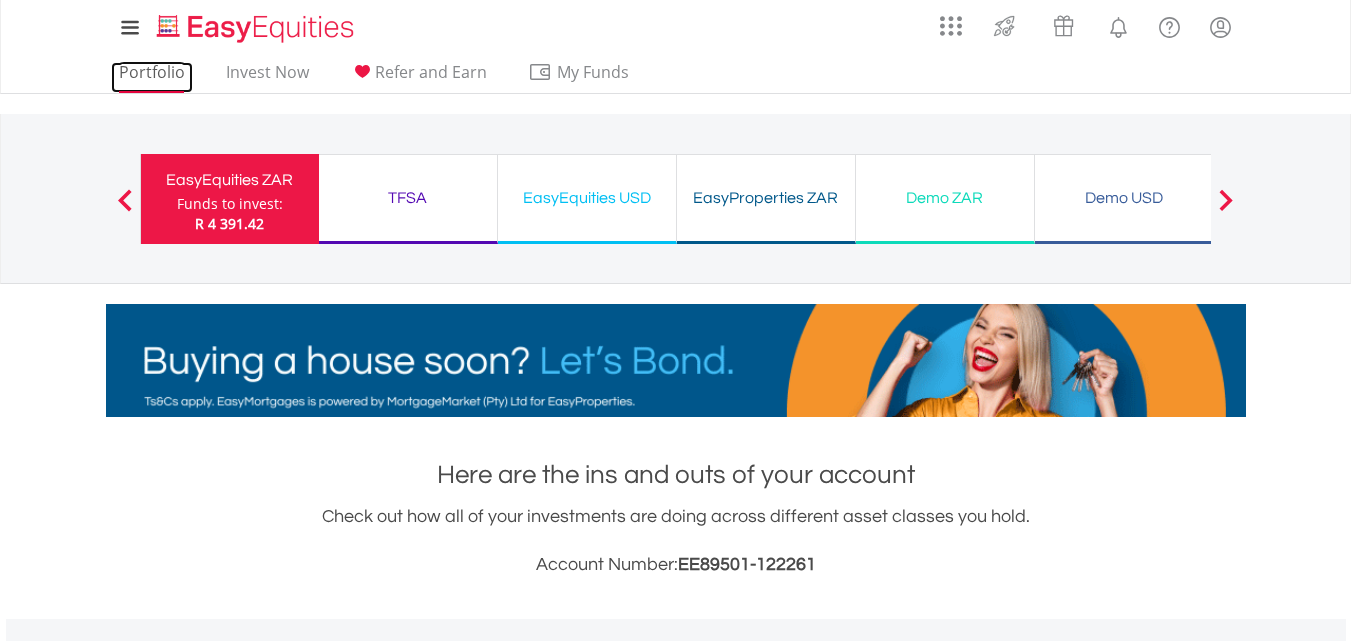 click on "Portfolio" at bounding box center [152, 77] 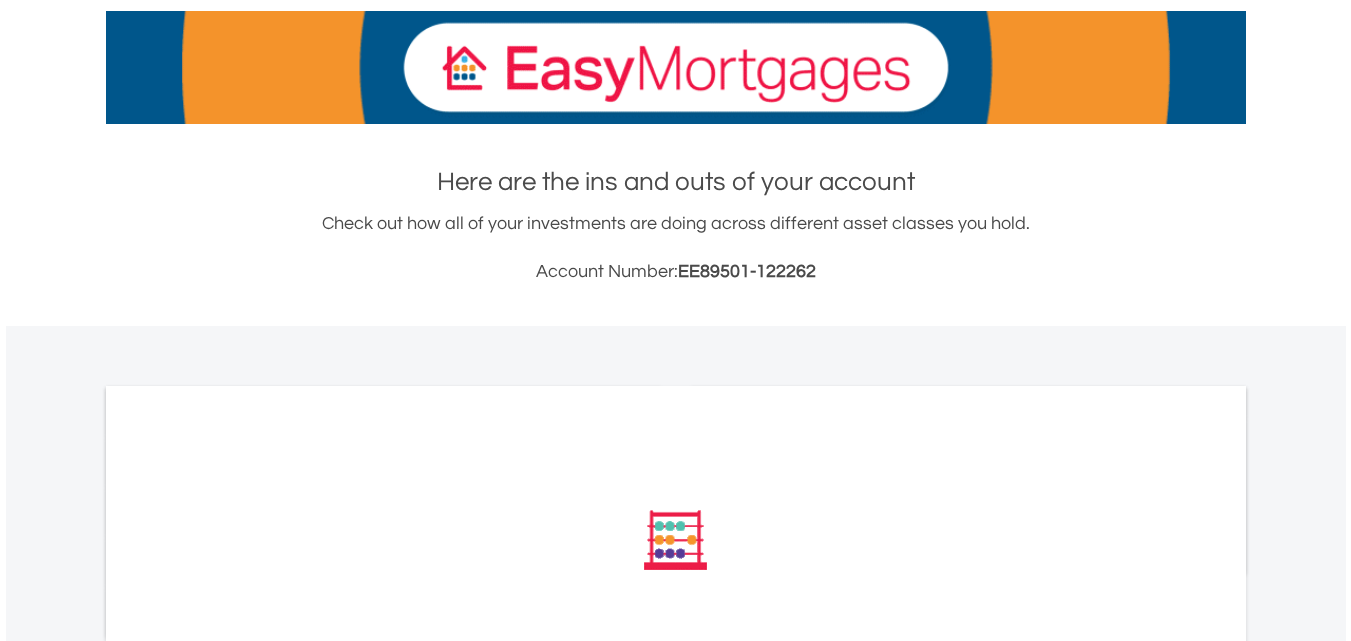 scroll, scrollTop: 300, scrollLeft: 0, axis: vertical 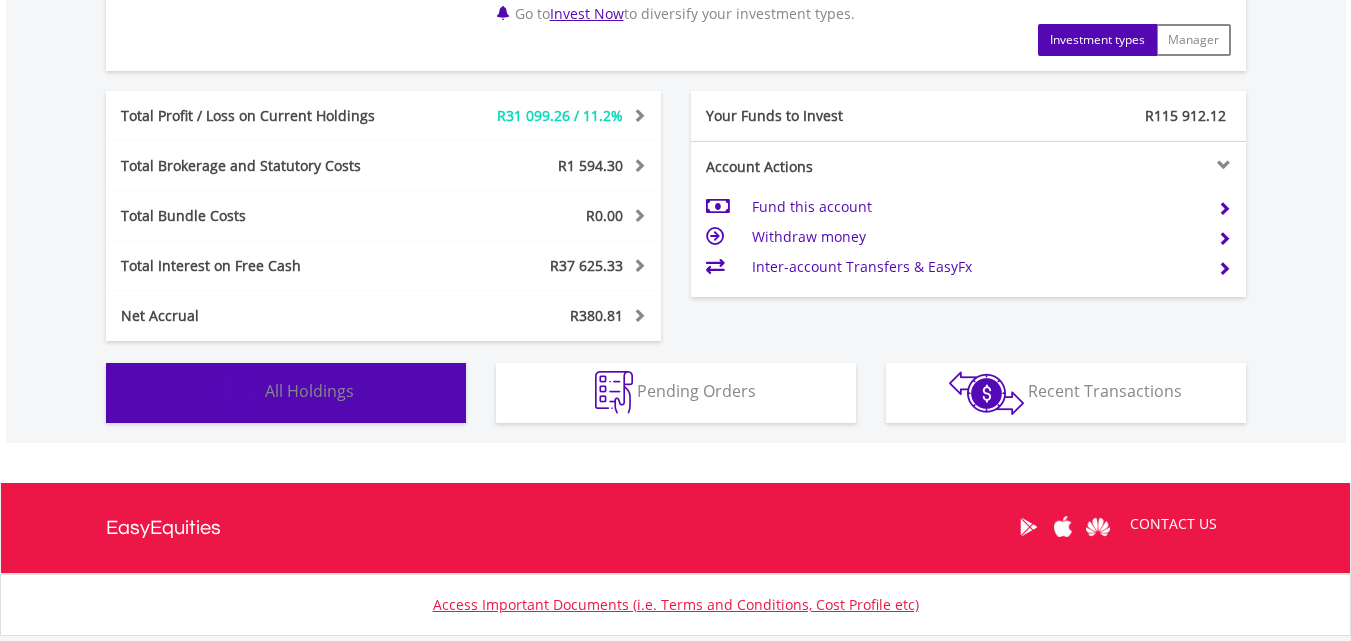 click on "All Holdings" at bounding box center (309, 391) 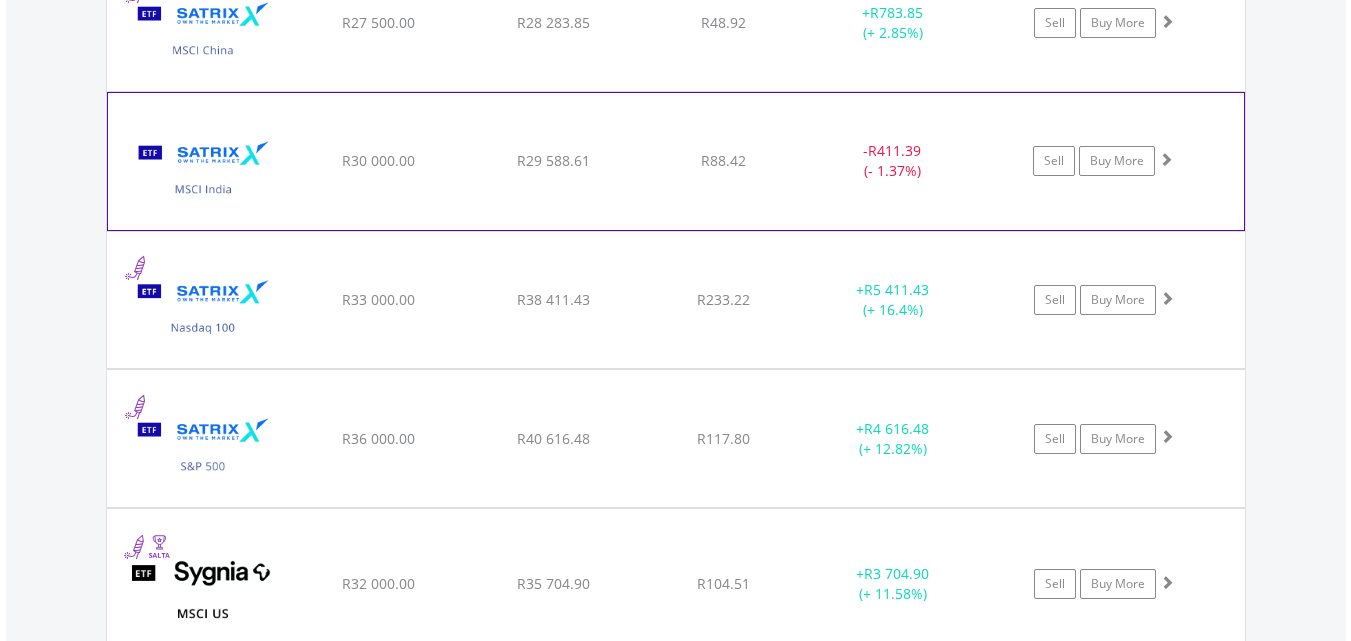 scroll, scrollTop: 2383, scrollLeft: 0, axis: vertical 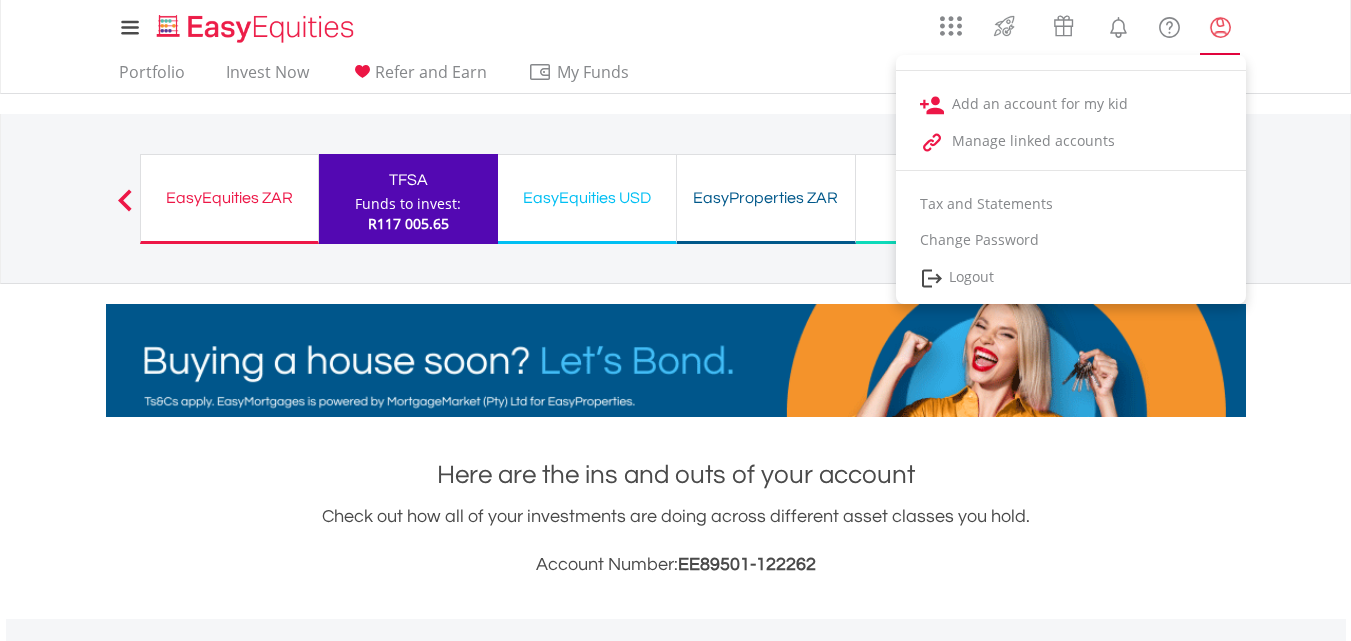 click at bounding box center [1220, 27] 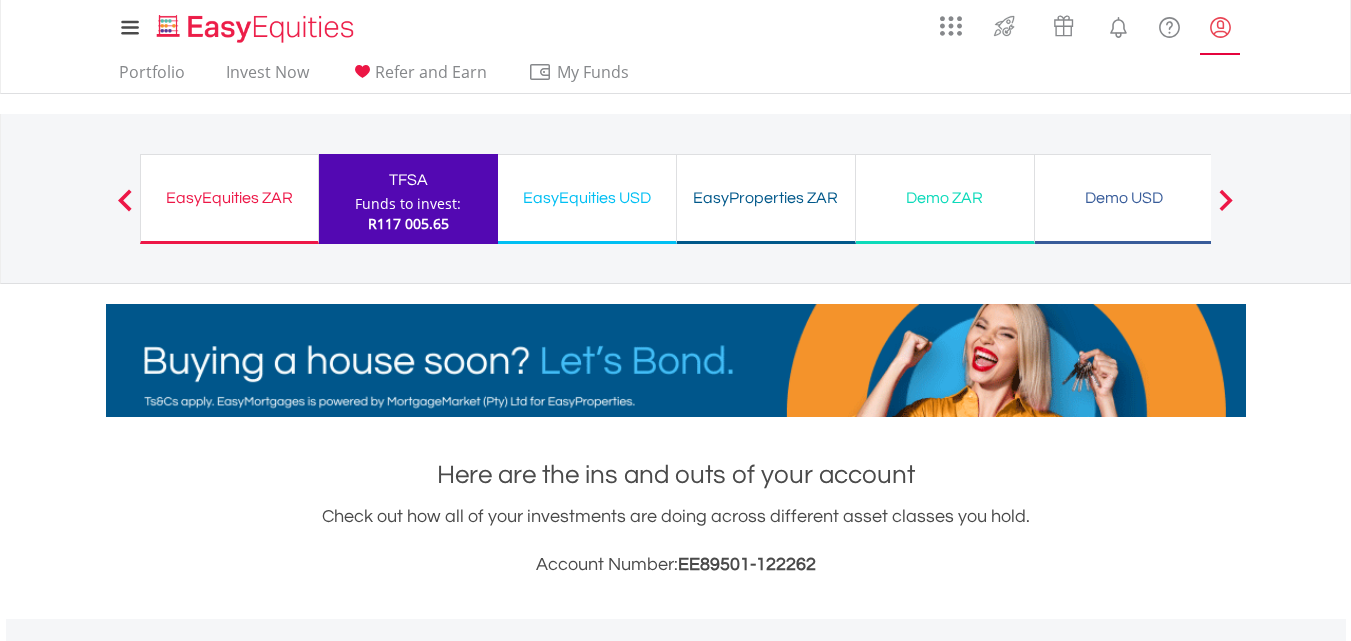 click at bounding box center (1220, 27) 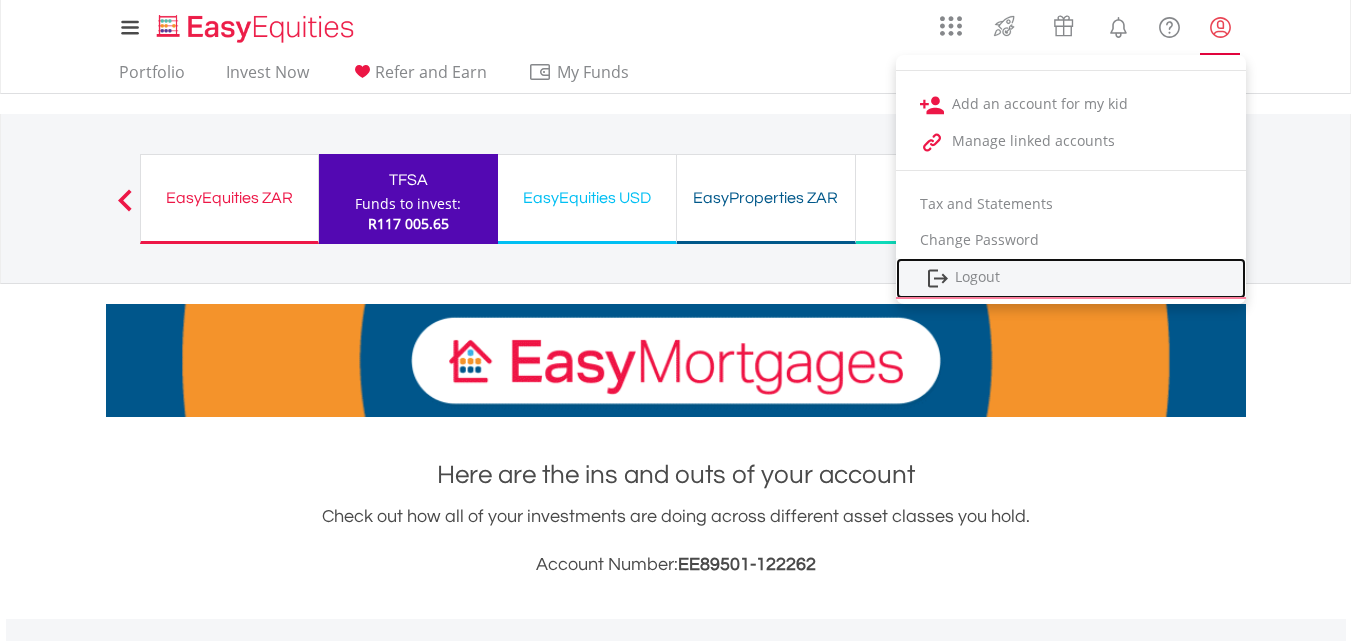 click on "Logout" at bounding box center [1071, 278] 